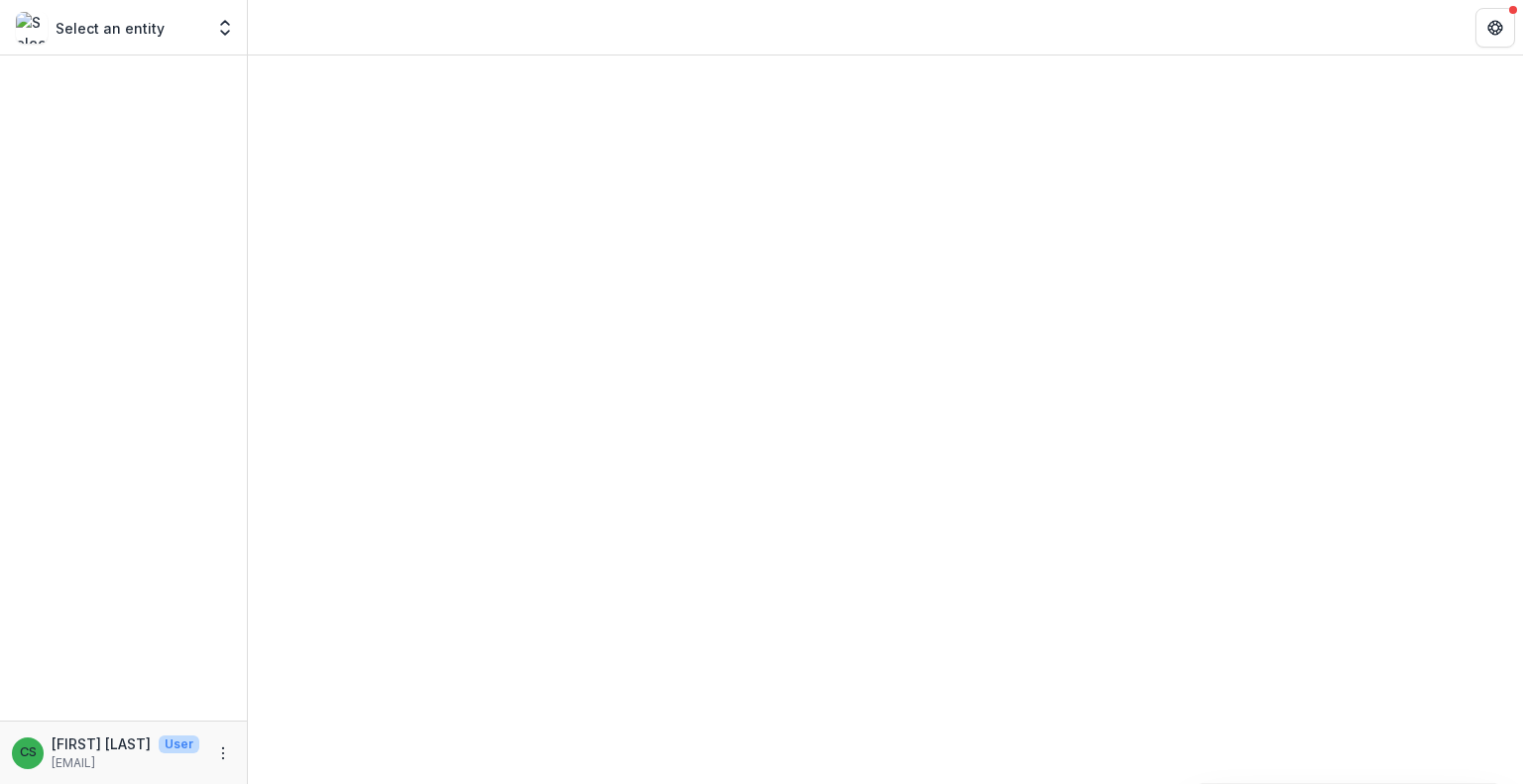 scroll, scrollTop: 0, scrollLeft: 0, axis: both 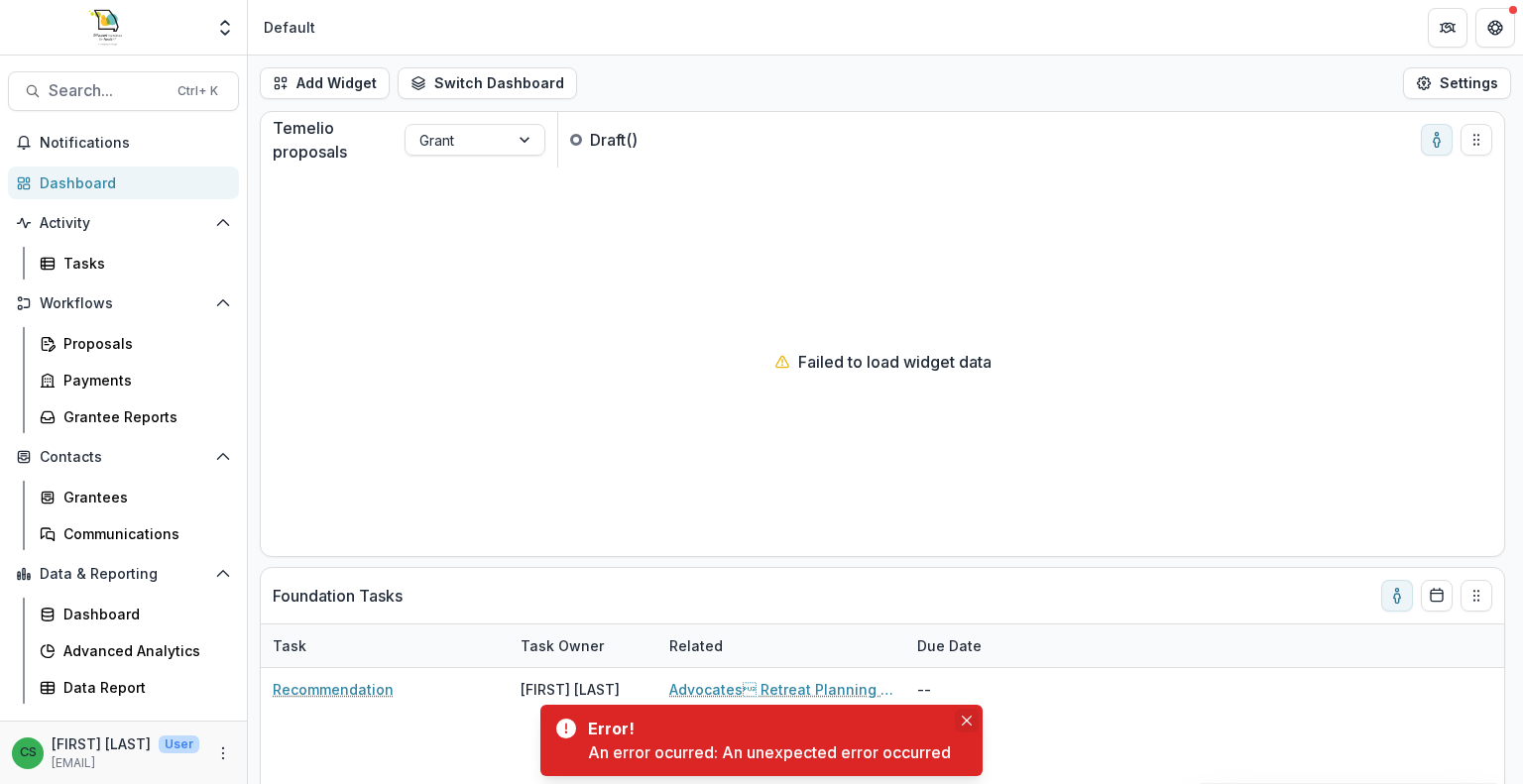 click at bounding box center [967, 721] 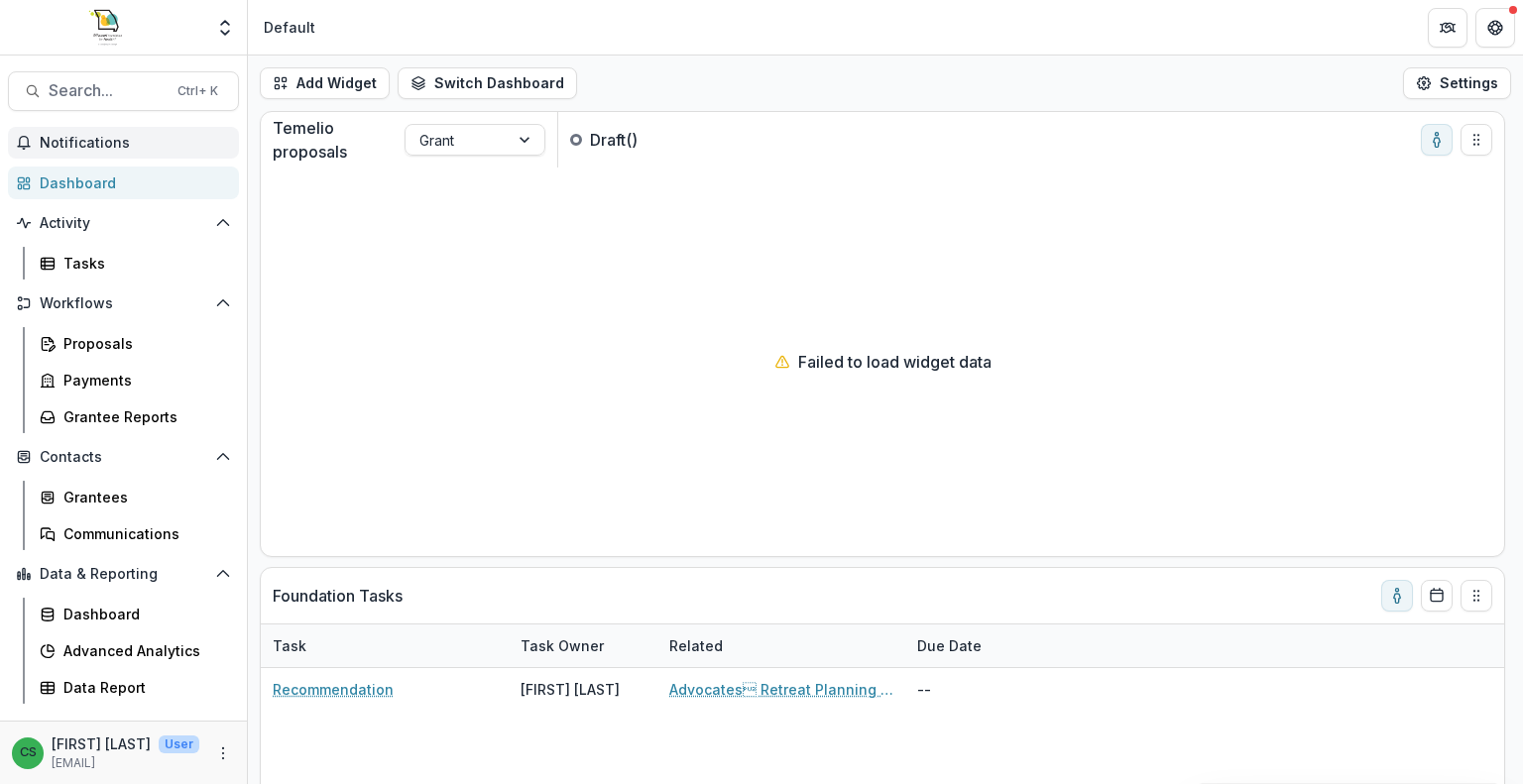 click on "Notifications" at bounding box center [135, 143] 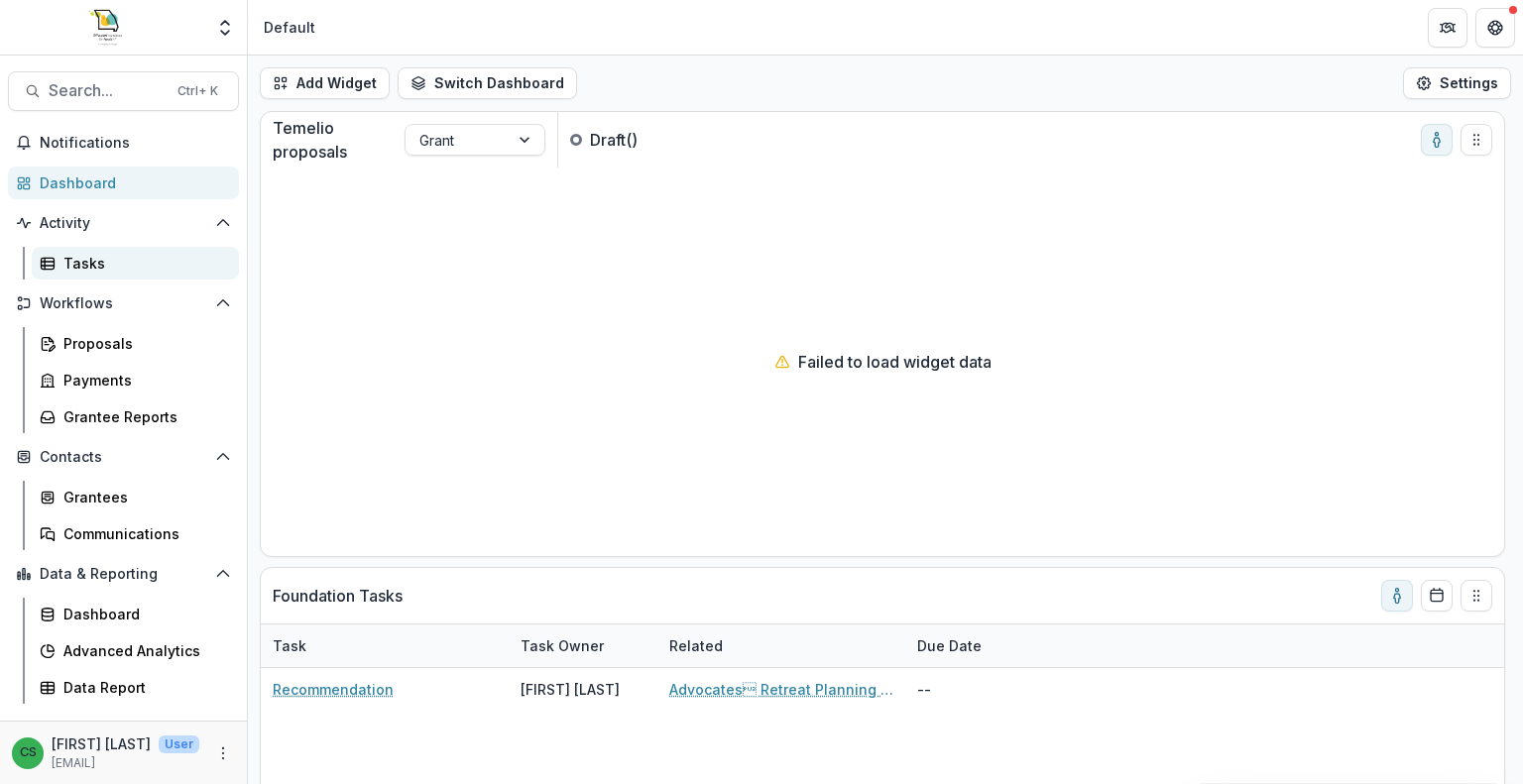 click on "Tasks" at bounding box center [143, 263] 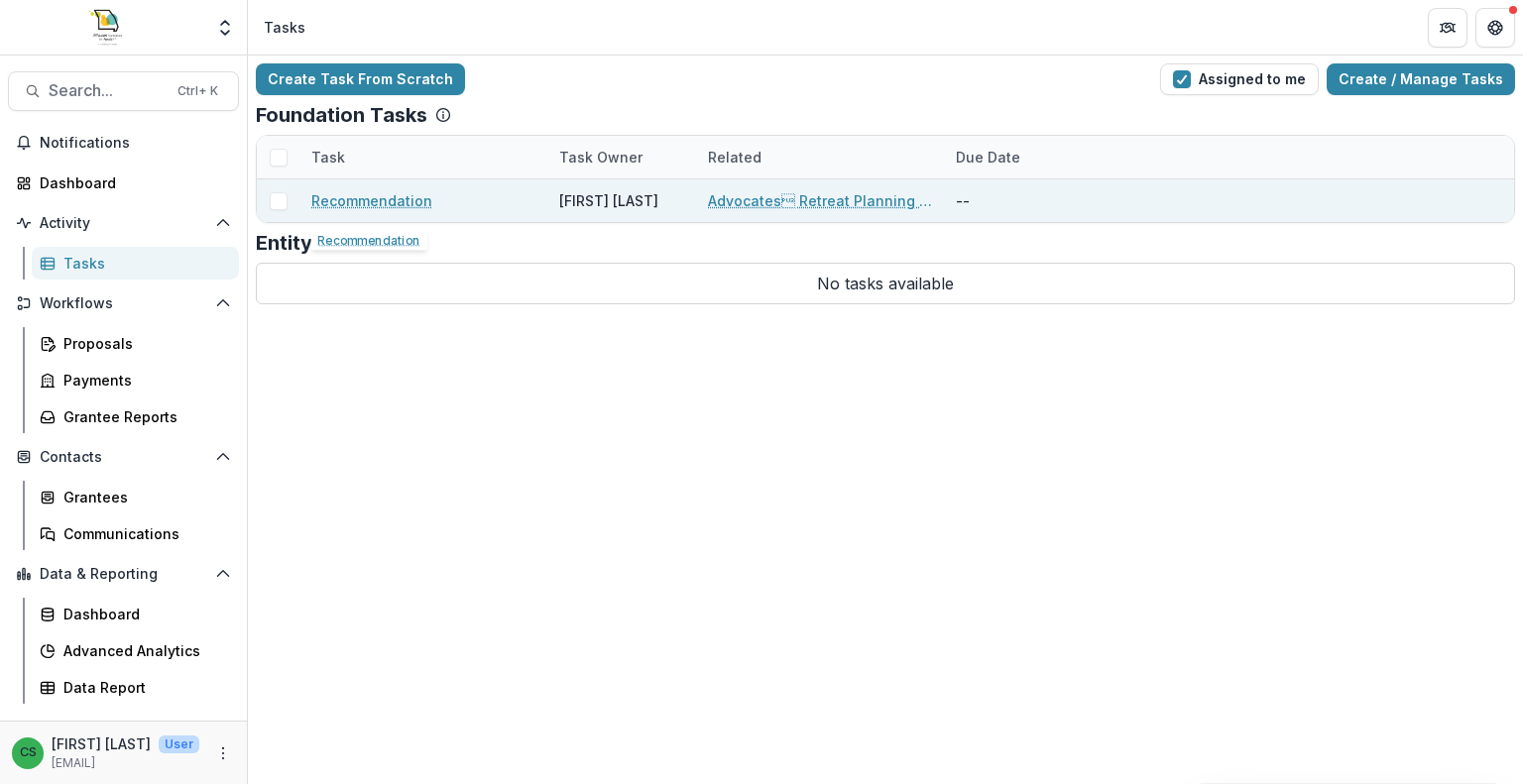 click on "Recommendation" at bounding box center (372, 200) 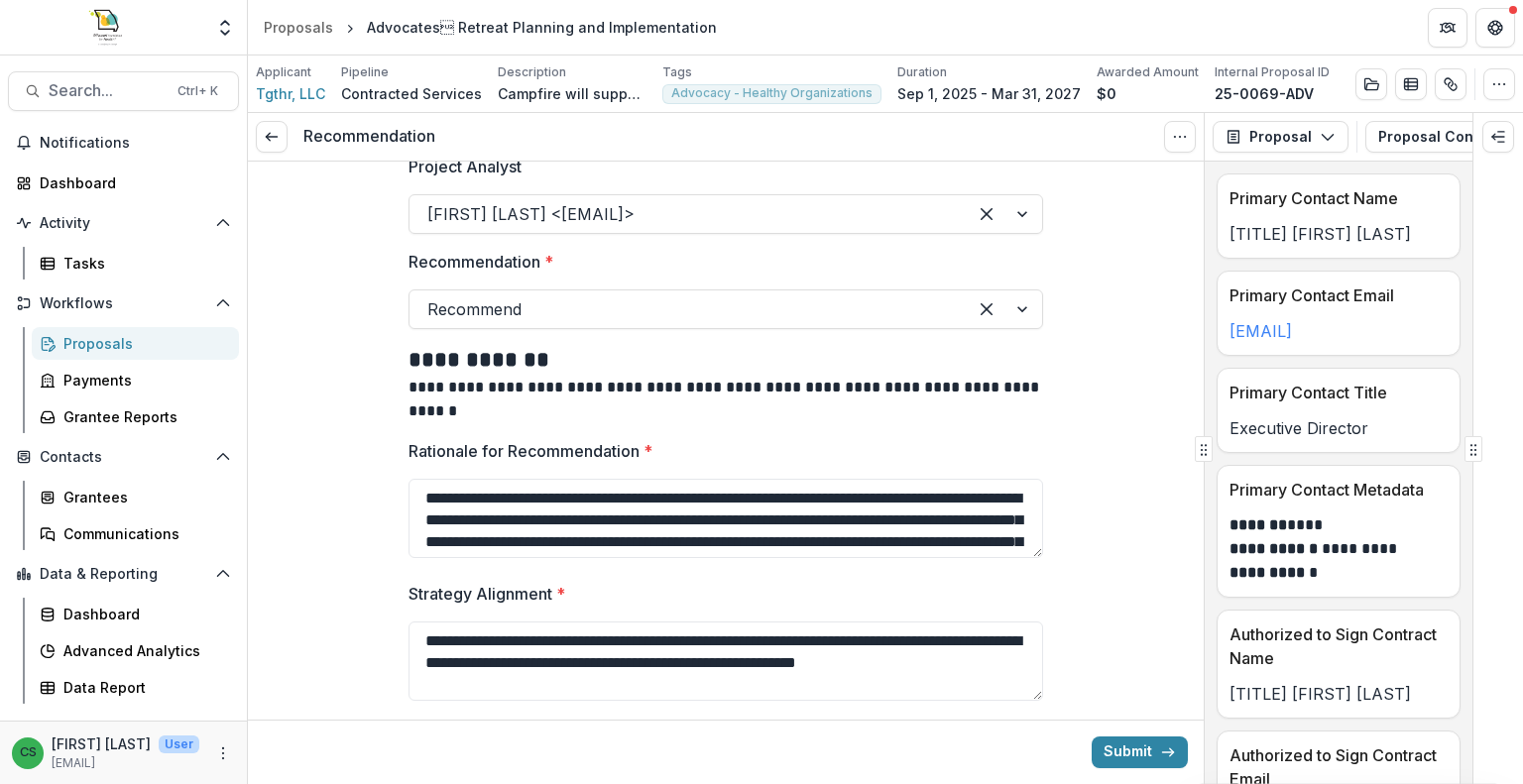 scroll, scrollTop: 265, scrollLeft: 0, axis: vertical 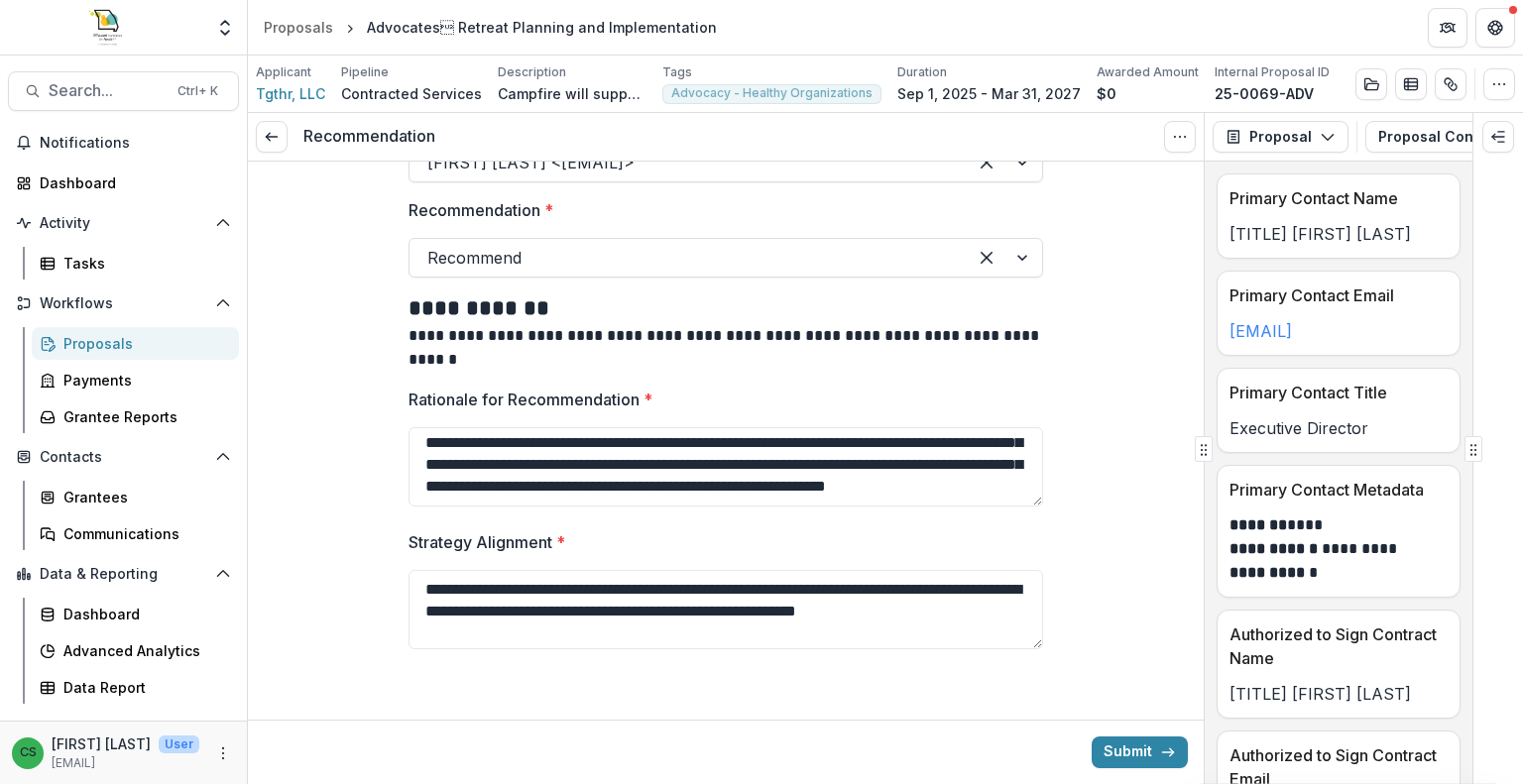 drag, startPoint x: 421, startPoint y: 435, endPoint x: 1133, endPoint y: 797, distance: 798.7415 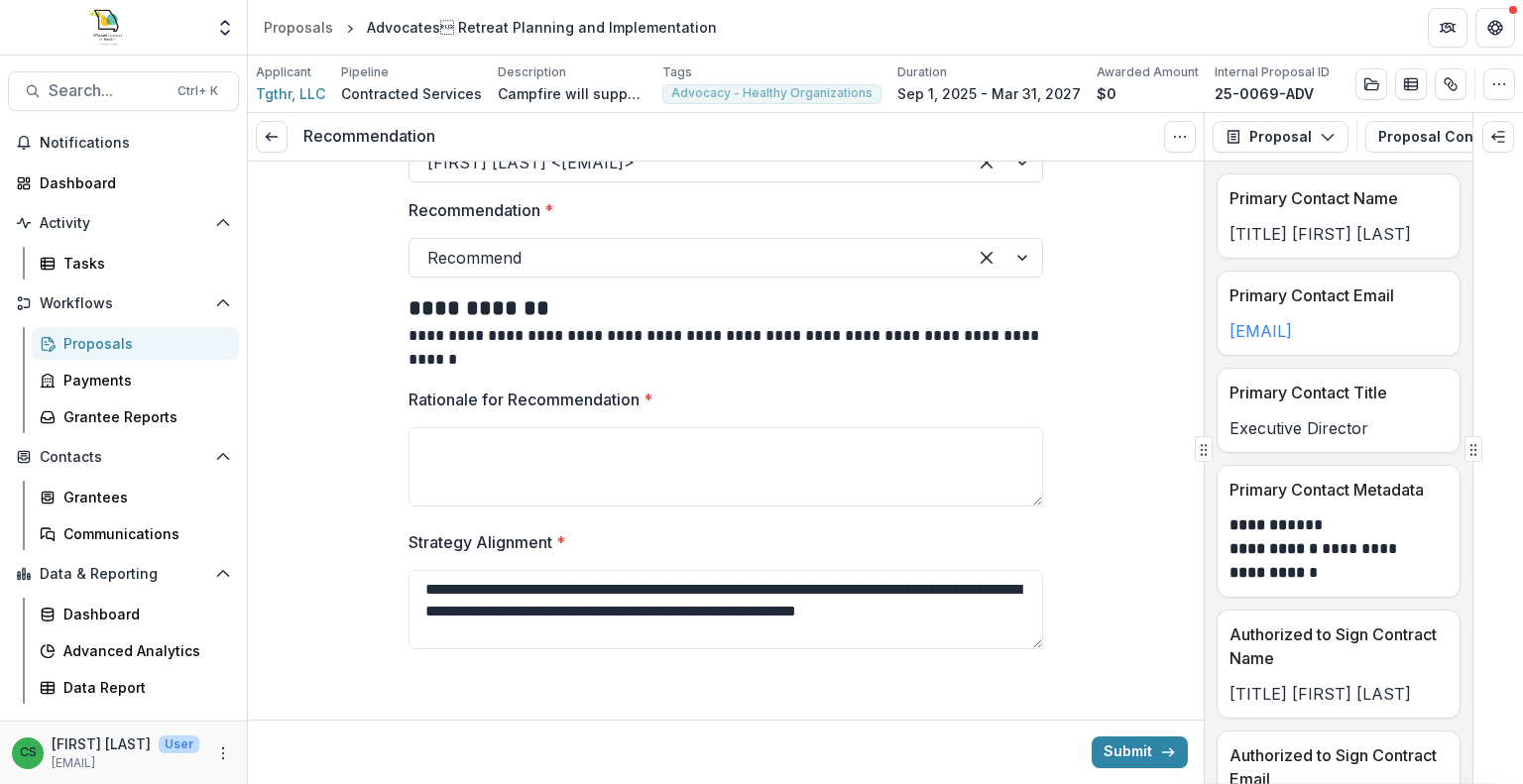 scroll, scrollTop: 0, scrollLeft: 0, axis: both 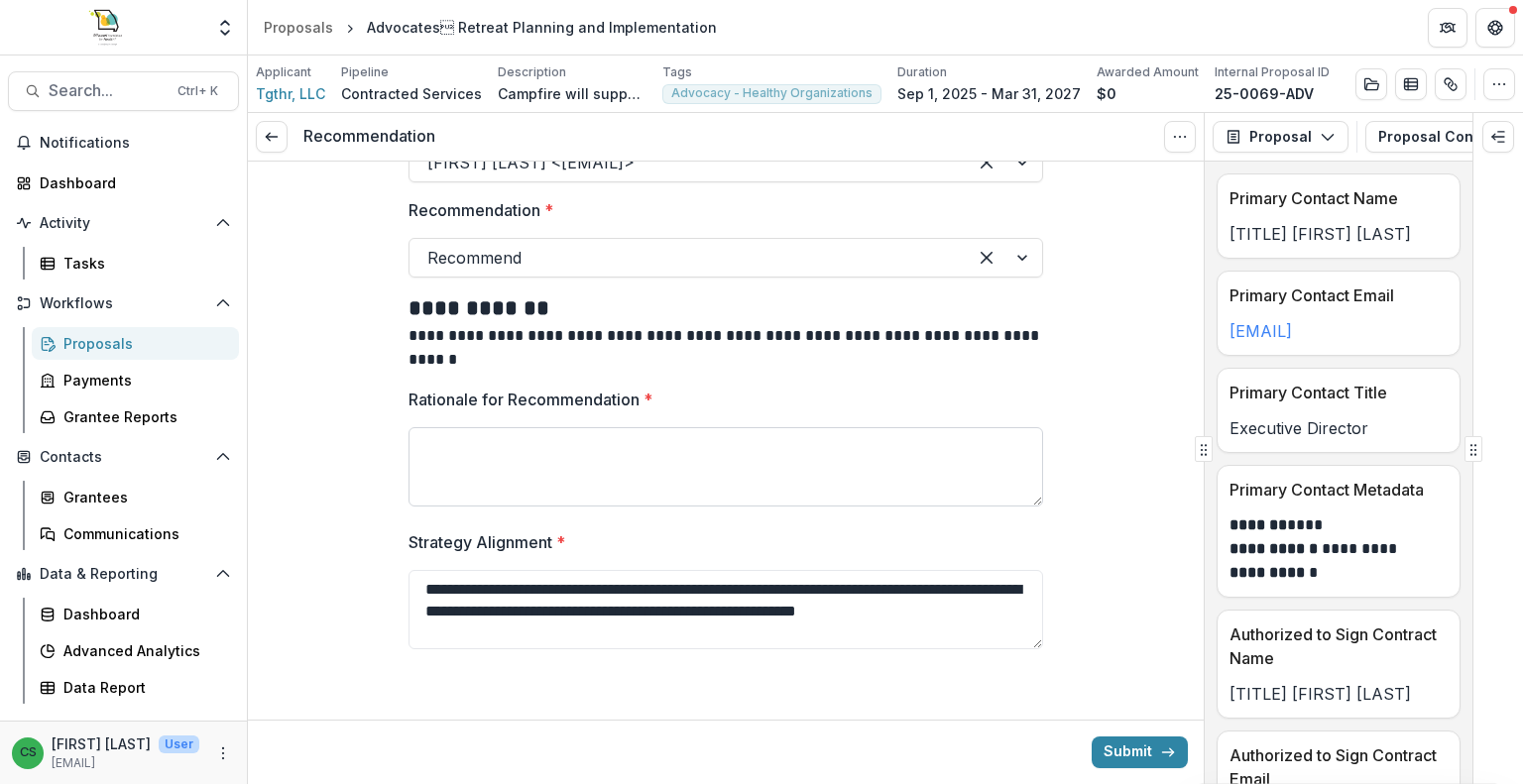 paste on "**********" 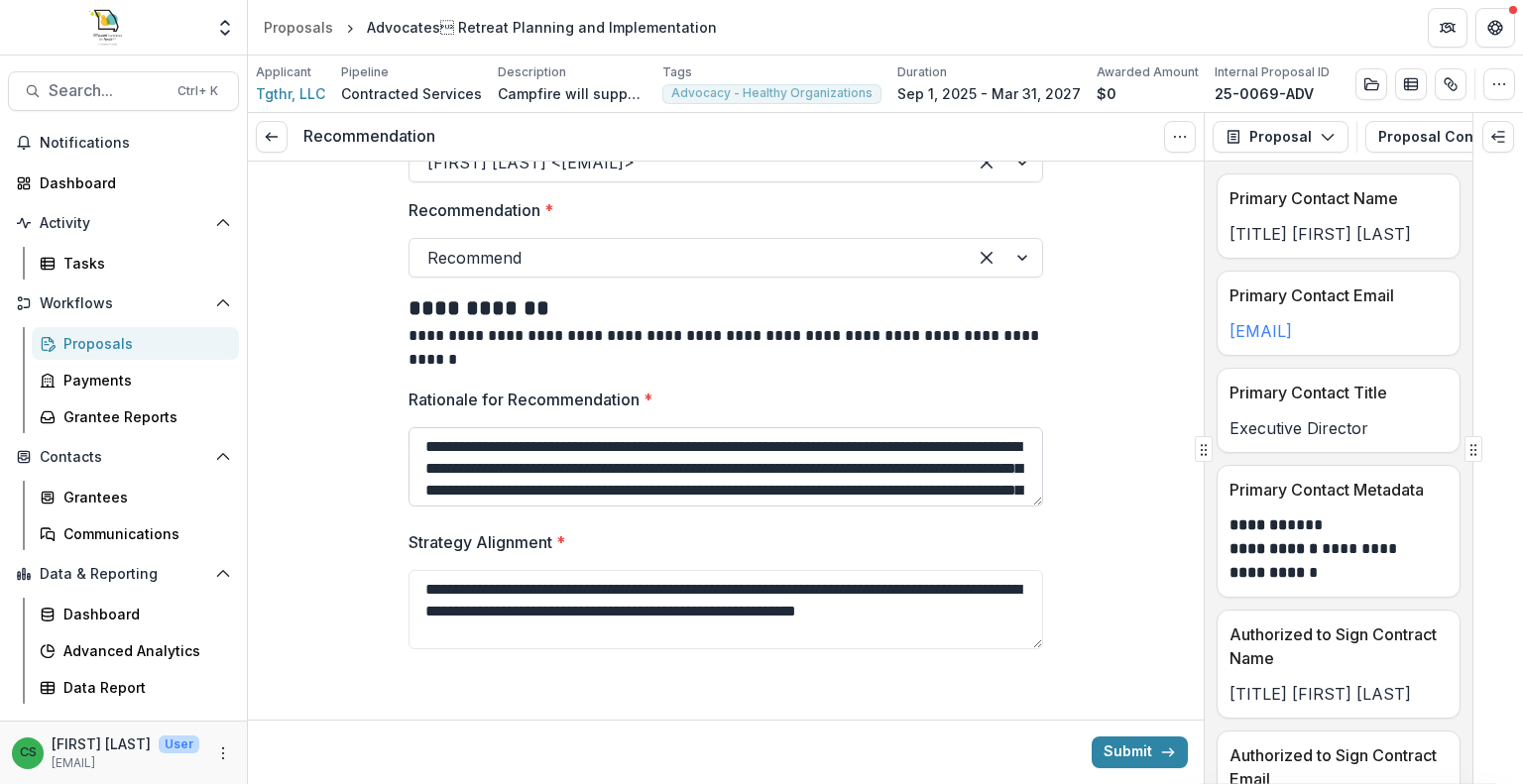 scroll, scrollTop: 99, scrollLeft: 0, axis: vertical 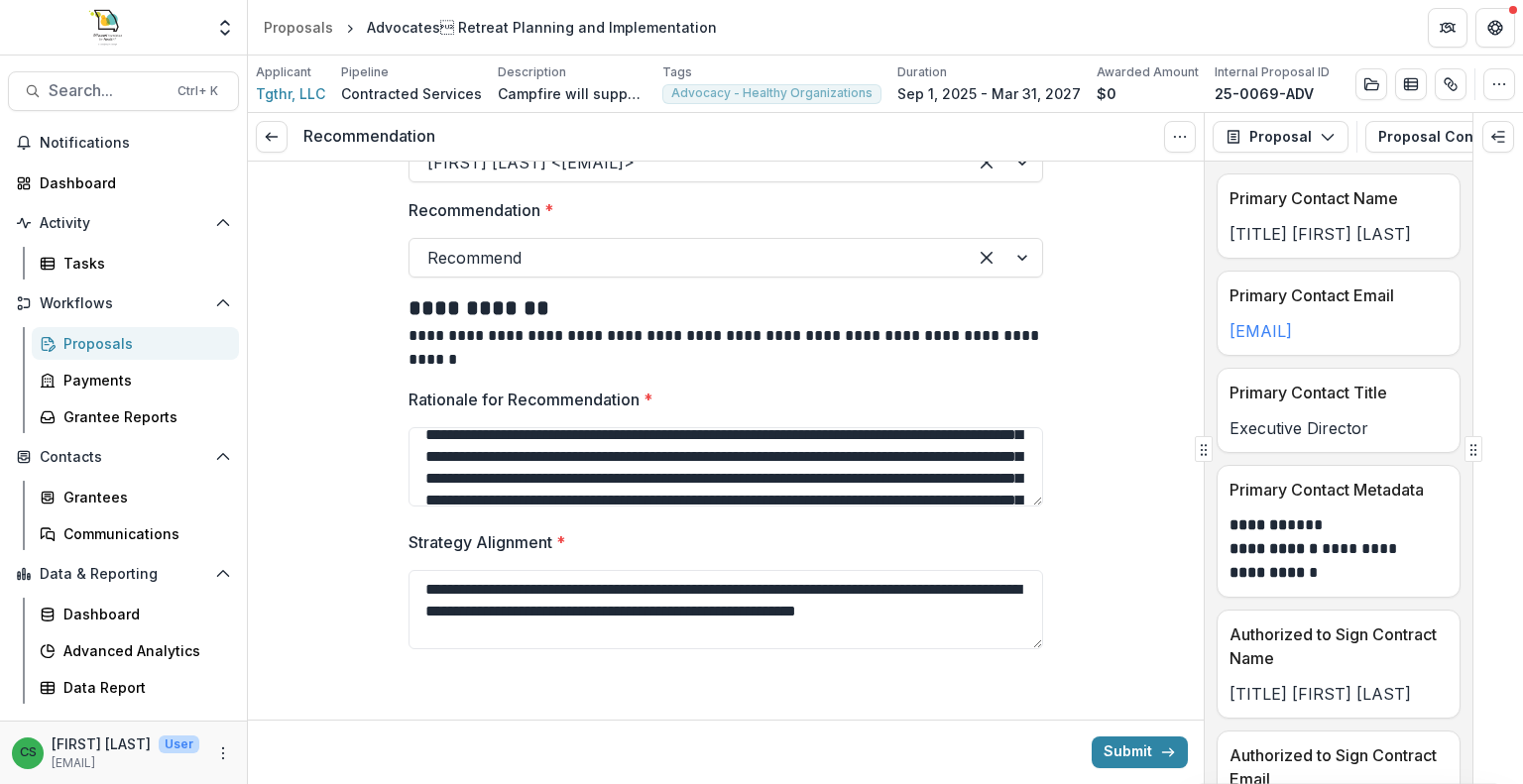 type on "**********" 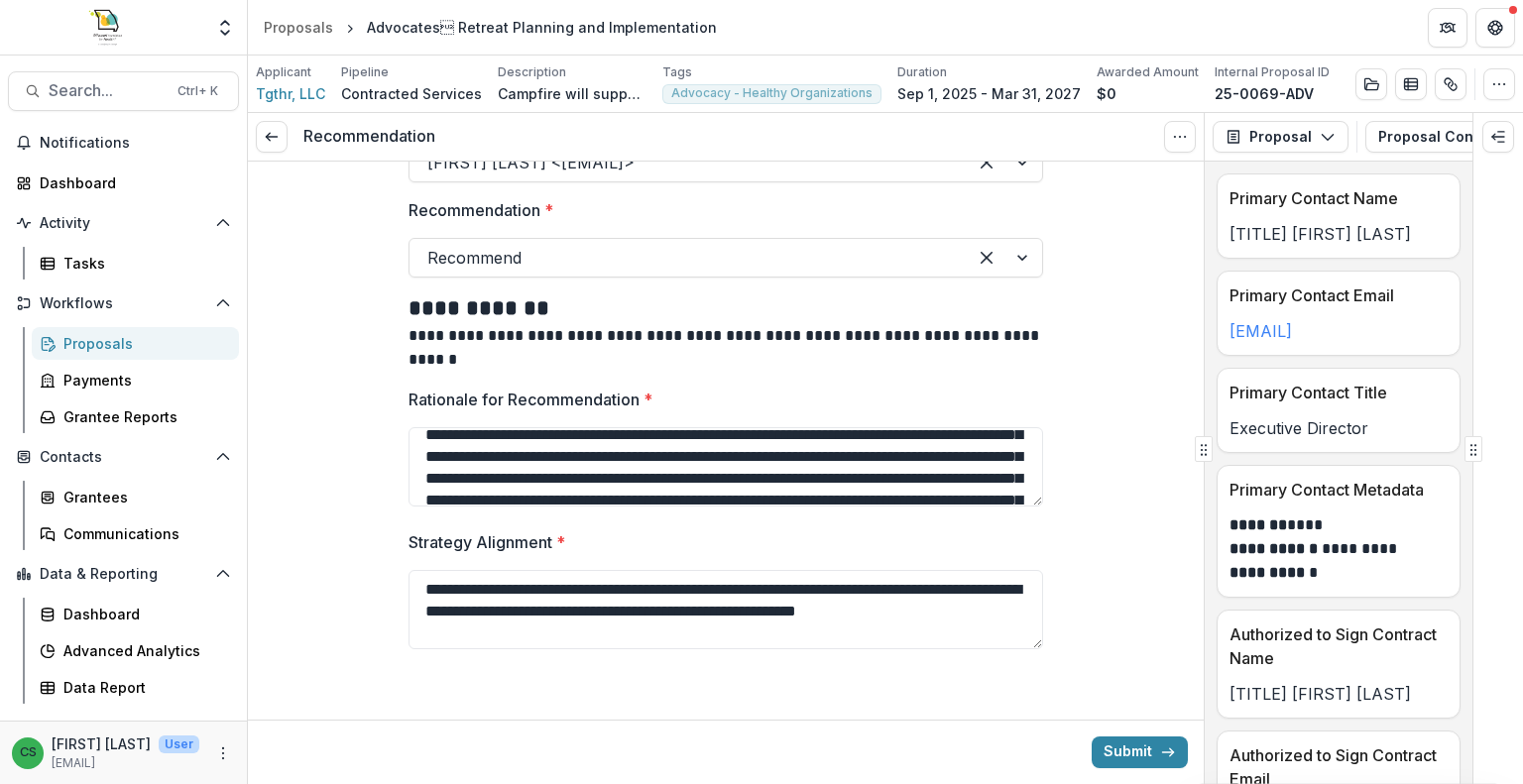drag, startPoint x: 480, startPoint y: 593, endPoint x: 842, endPoint y: 700, distance: 377.48245 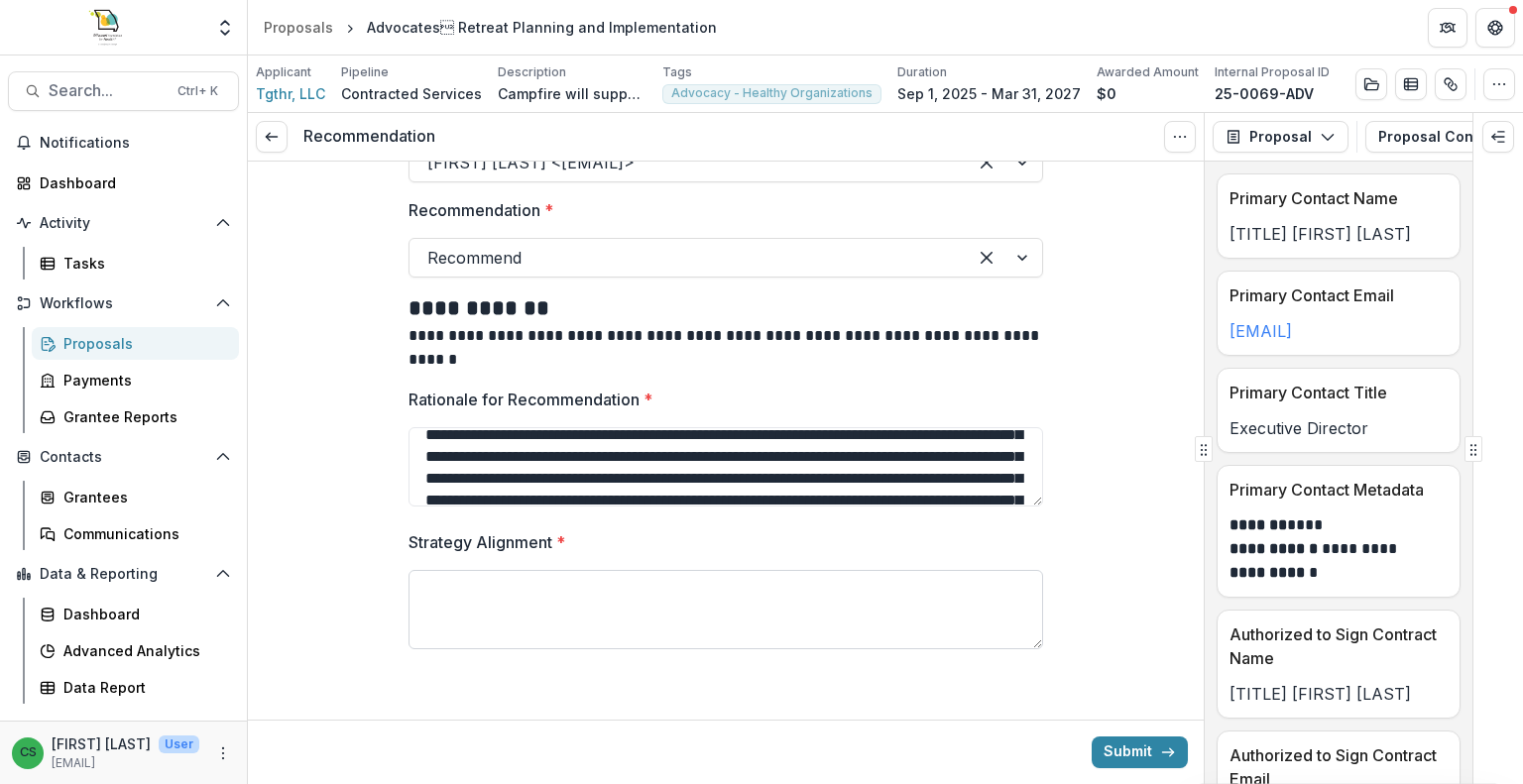 paste on "**********" 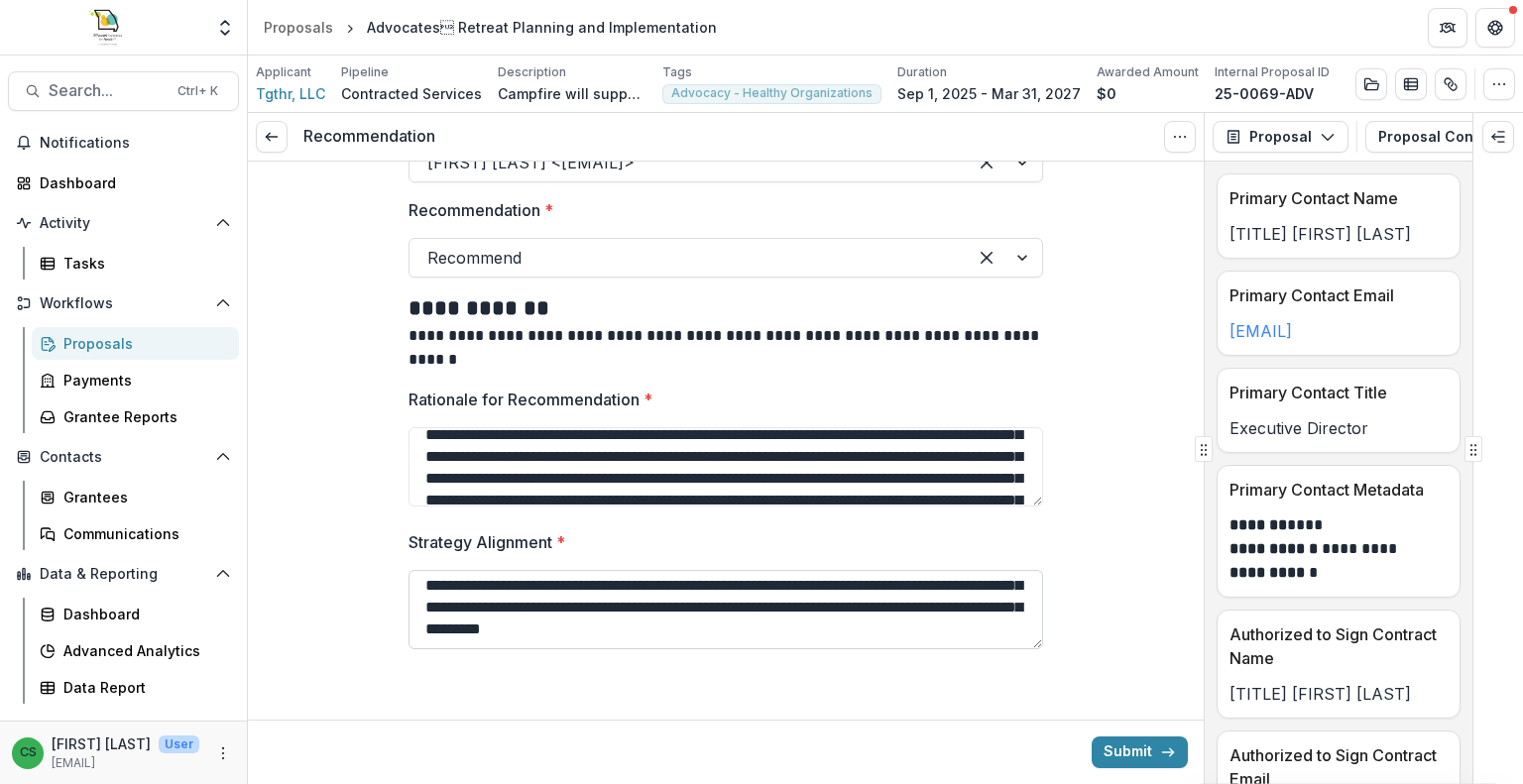 scroll, scrollTop: 0, scrollLeft: 0, axis: both 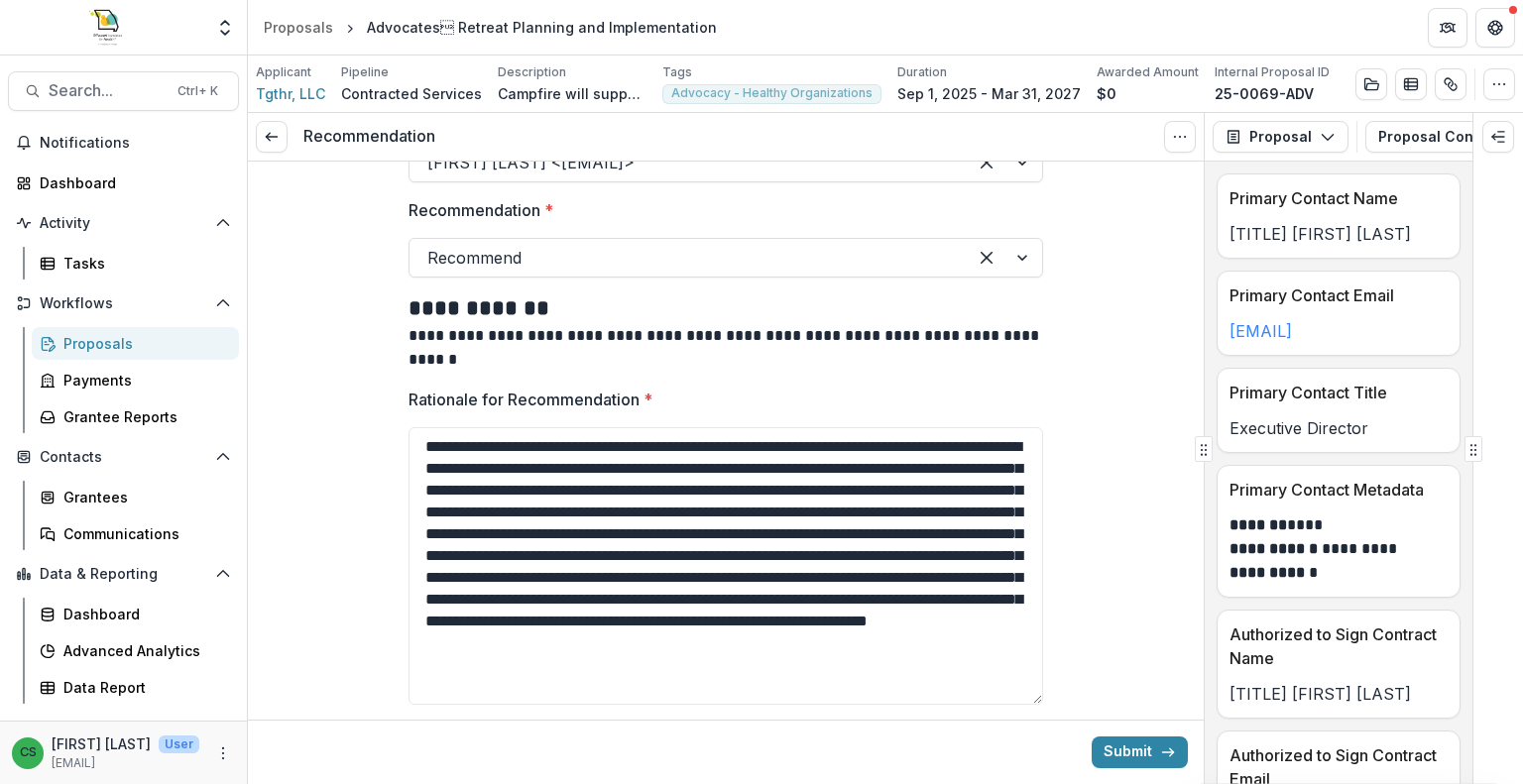 drag, startPoint x: 1034, startPoint y: 504, endPoint x: 1039, endPoint y: 703, distance: 199.0628 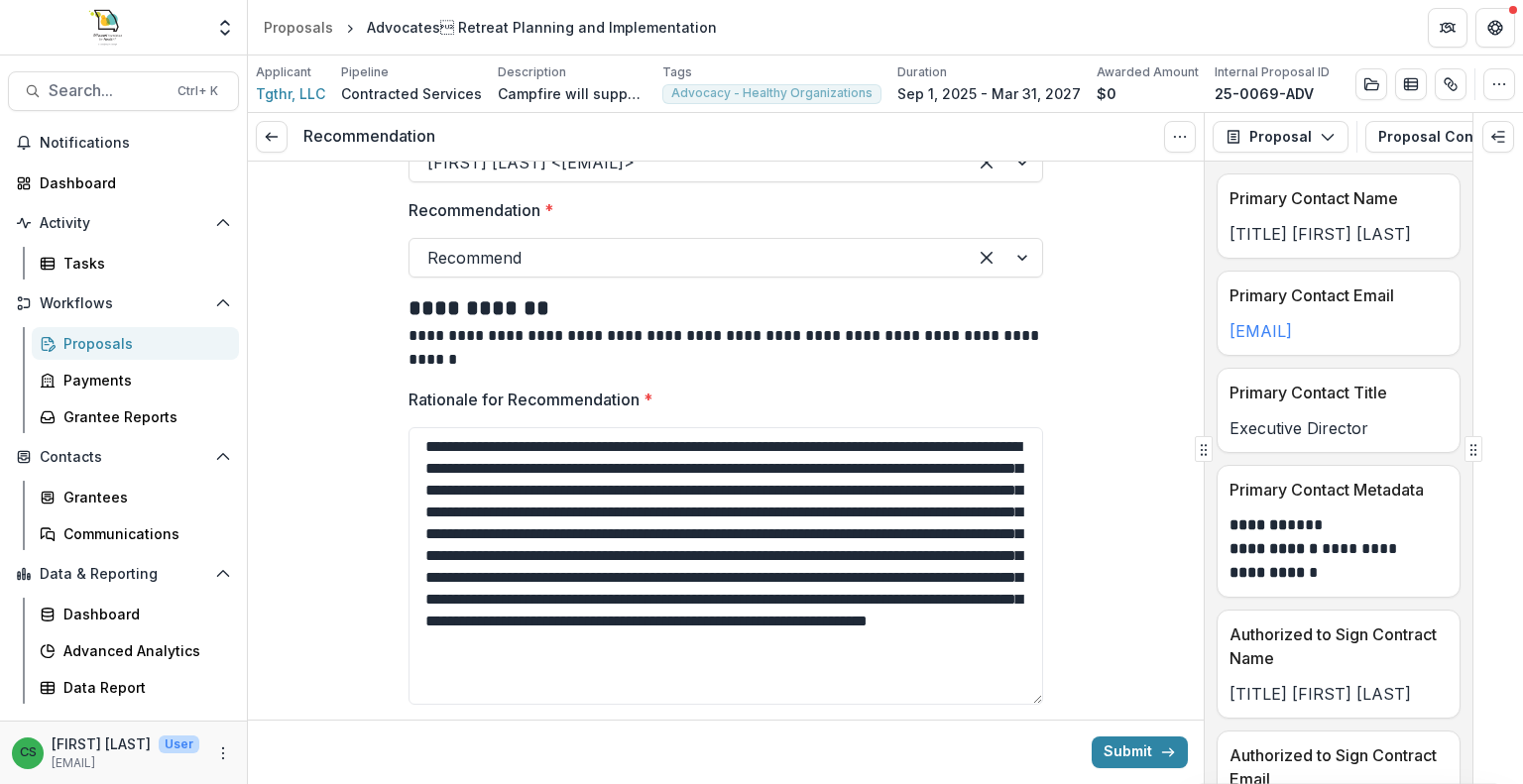click on "**********" at bounding box center (726, 550) 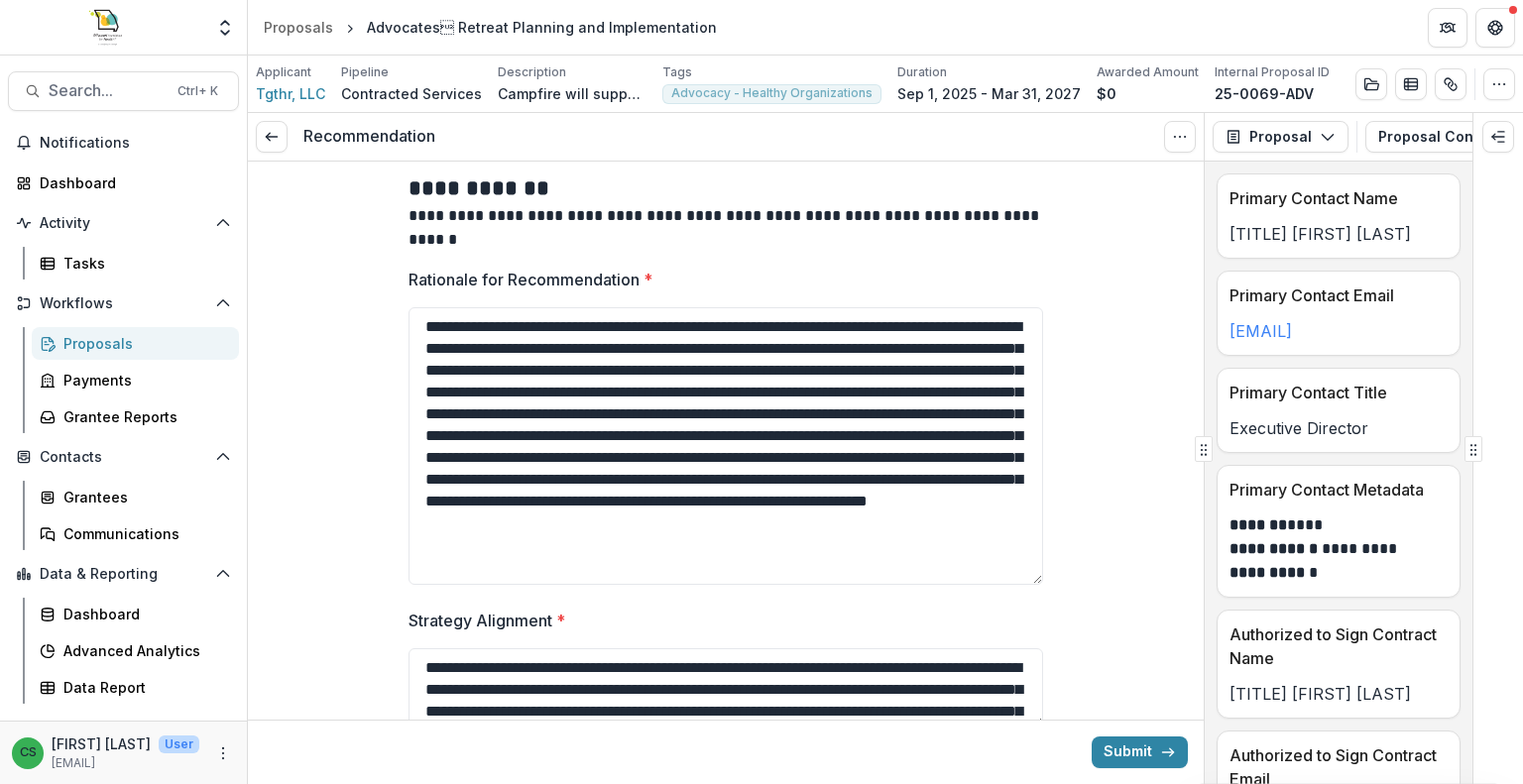 scroll, scrollTop: 463, scrollLeft: 0, axis: vertical 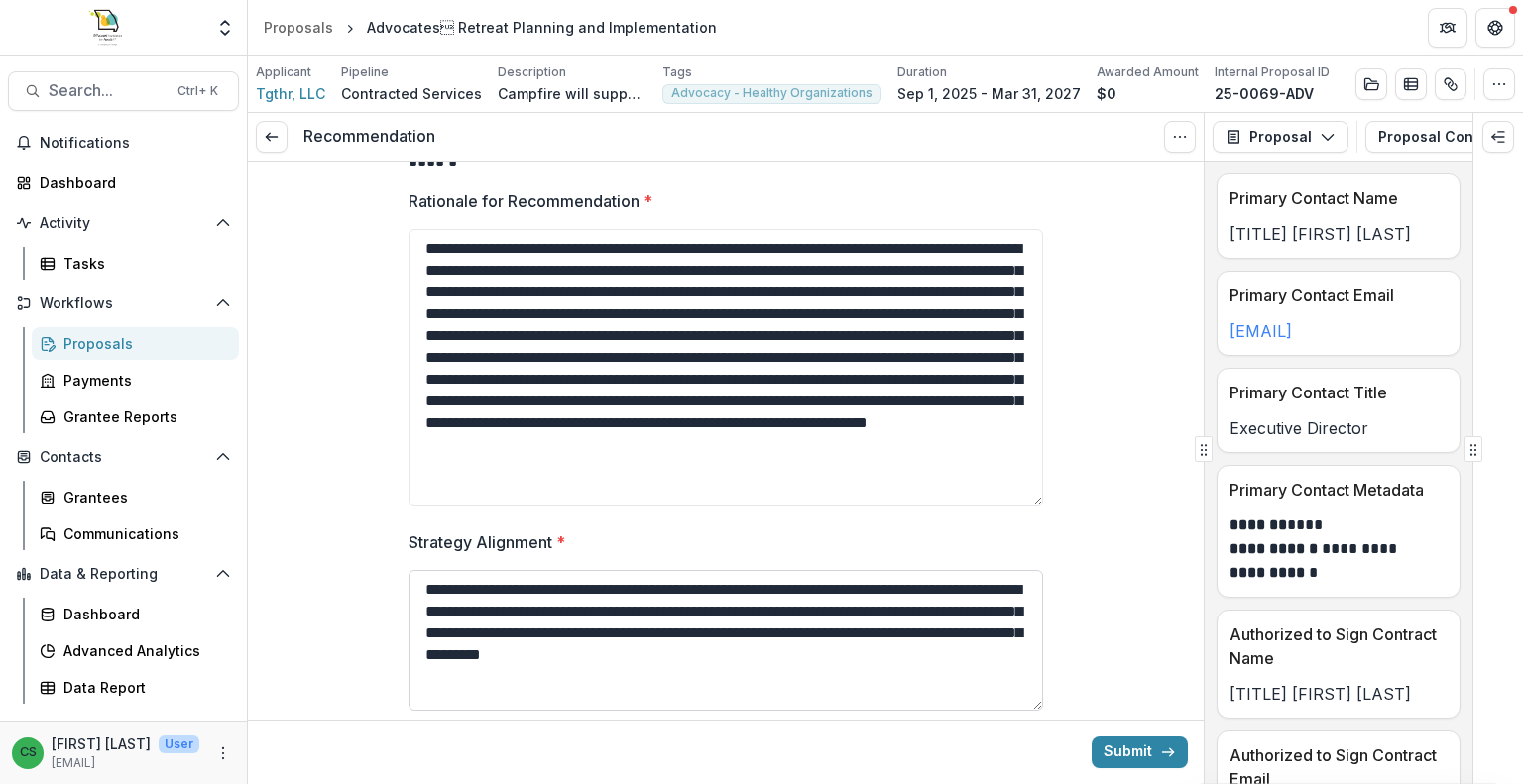 drag, startPoint x: 1037, startPoint y: 645, endPoint x: 1019, endPoint y: 707, distance: 64.56005 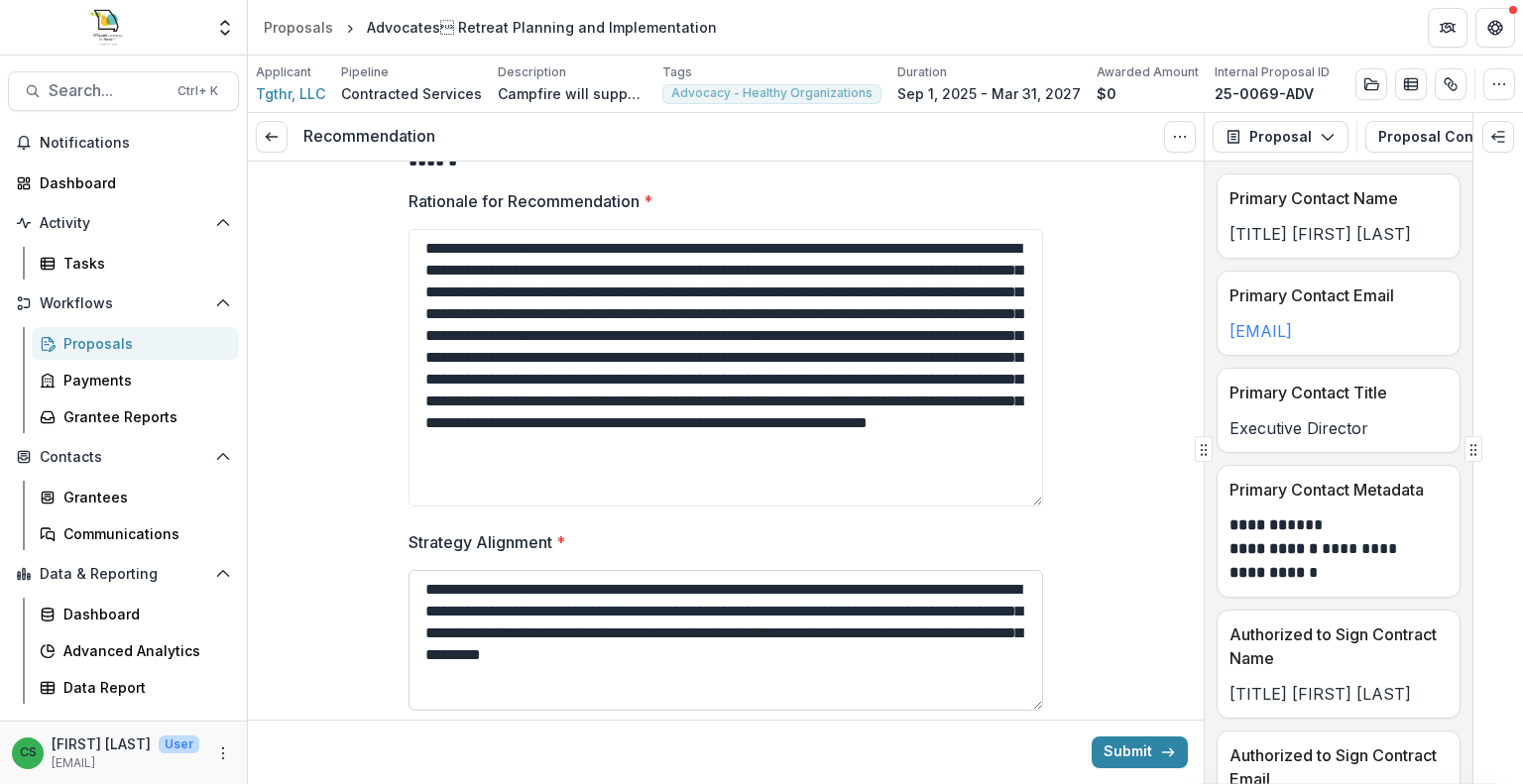 click on "**********" at bounding box center (726, 640) 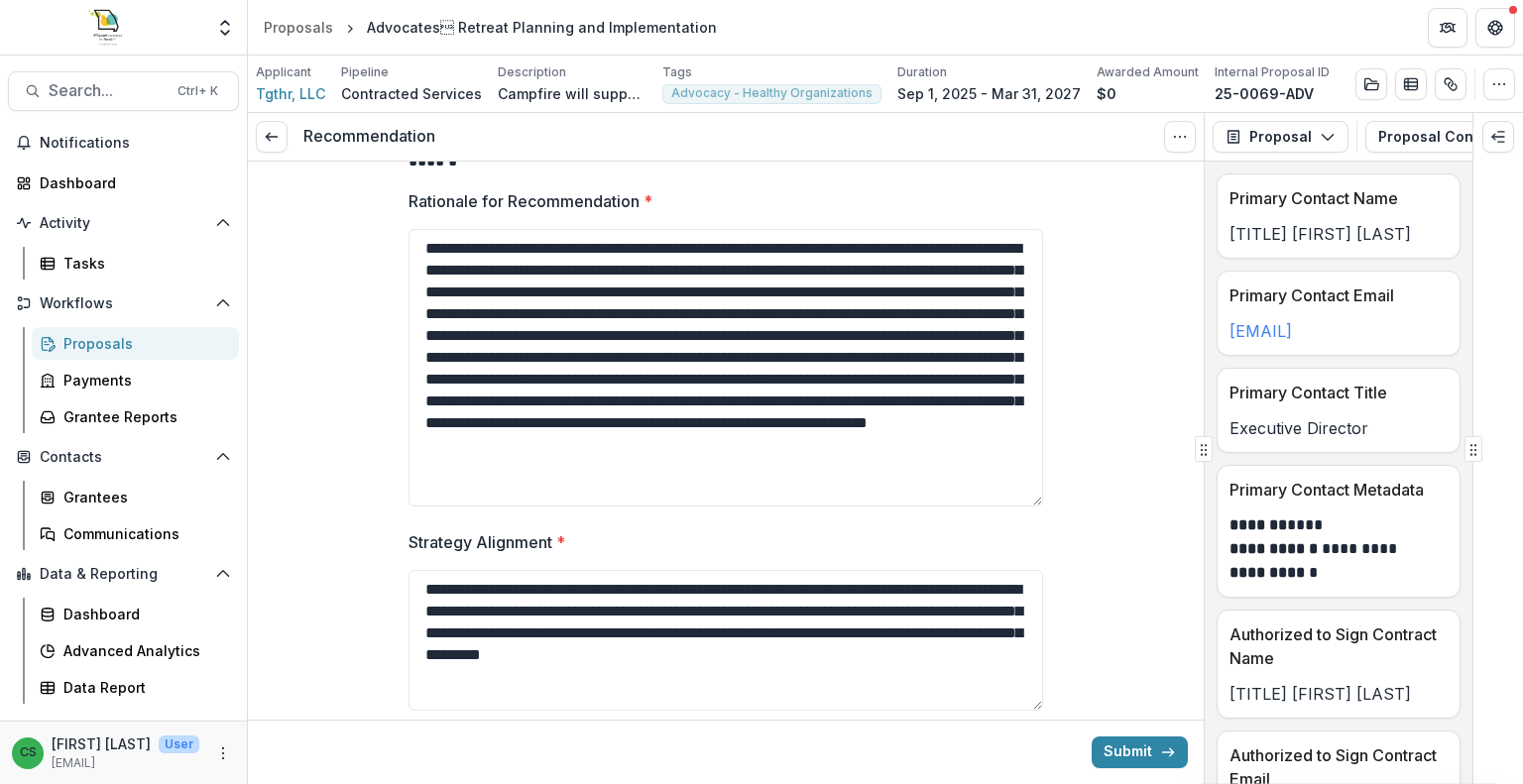 type on "**********" 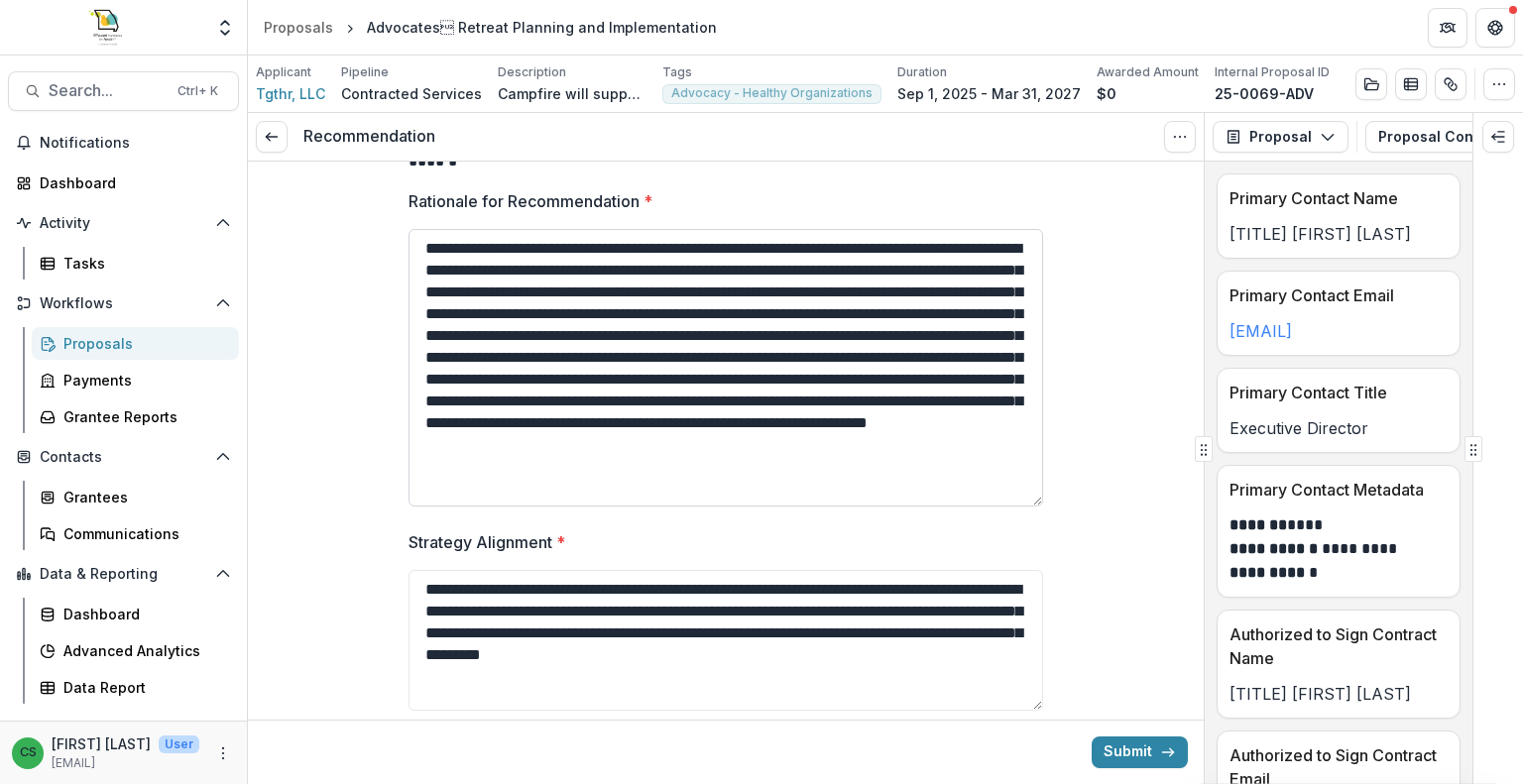 scroll, scrollTop: 364, scrollLeft: 0, axis: vertical 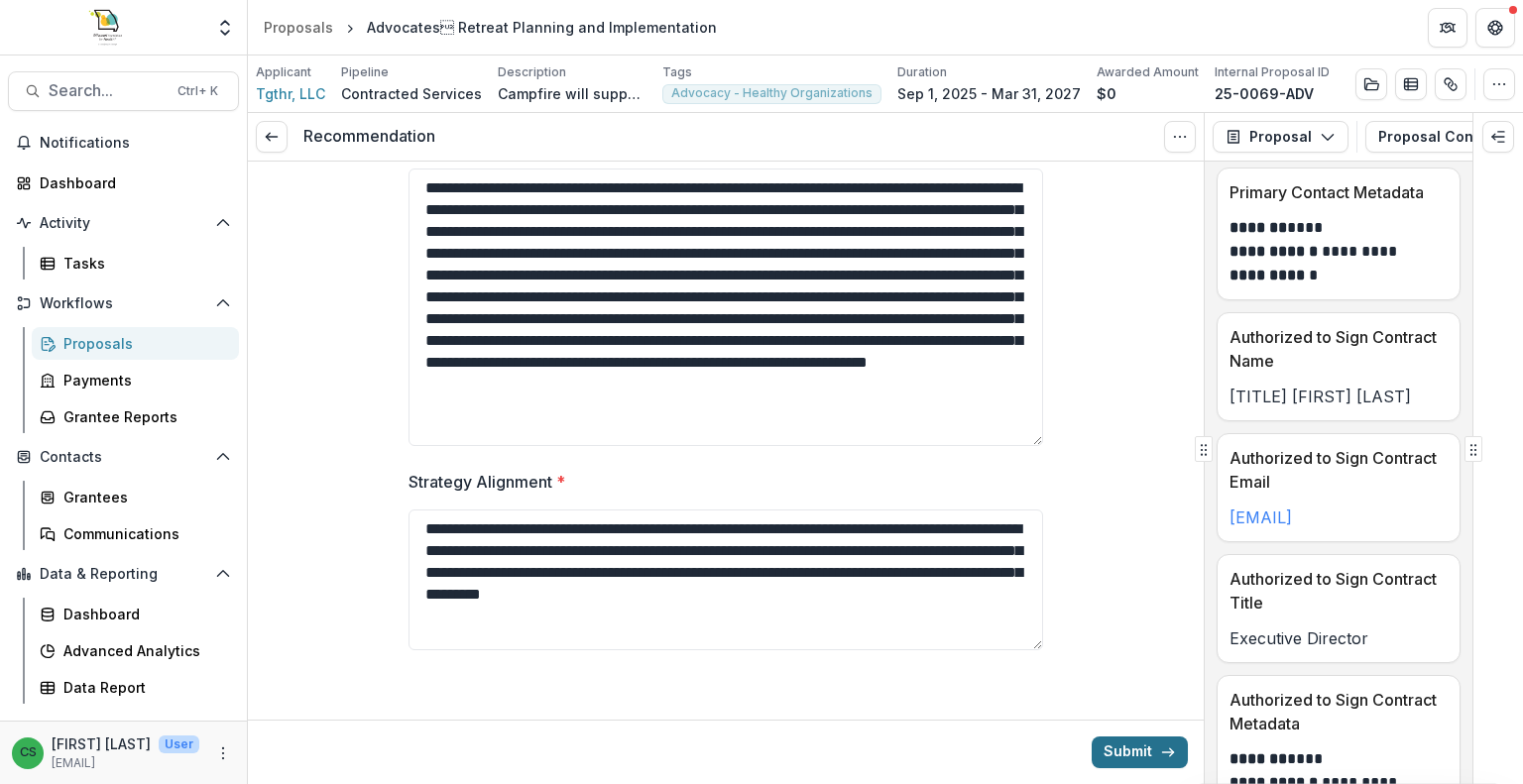 click on "Submit" at bounding box center [1139, 752] 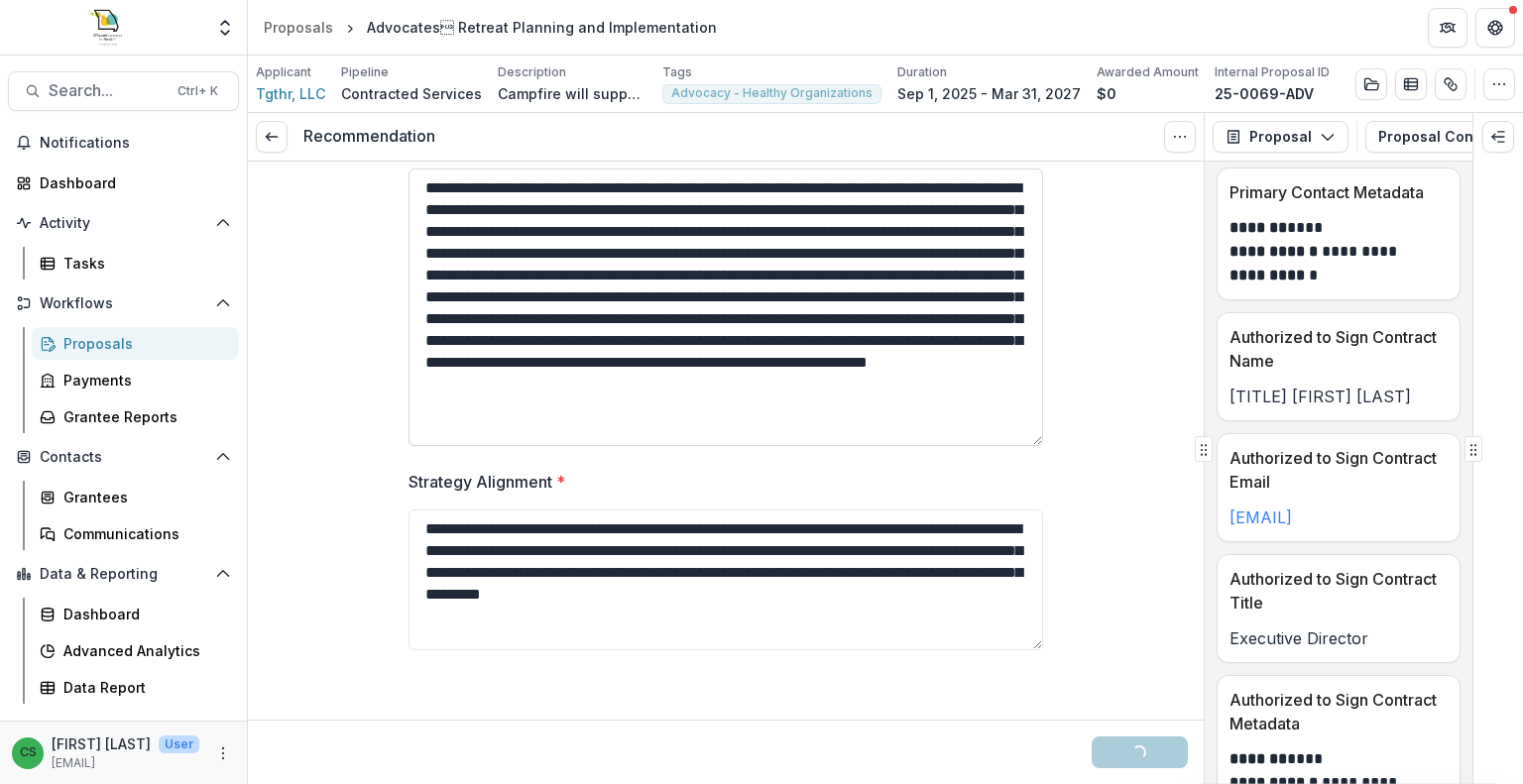 scroll, scrollTop: 0, scrollLeft: 0, axis: both 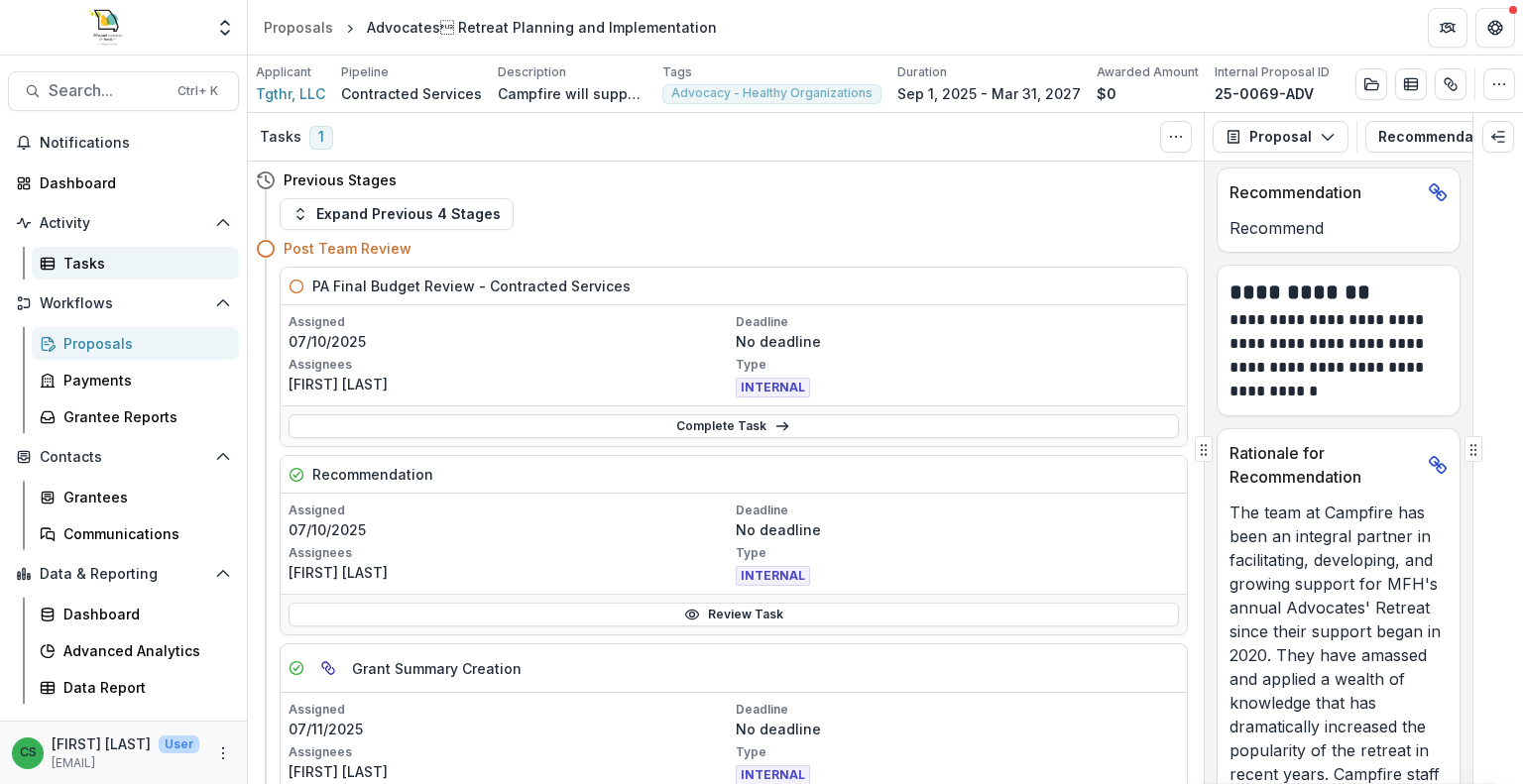 click on "Tasks" at bounding box center (135, 263) 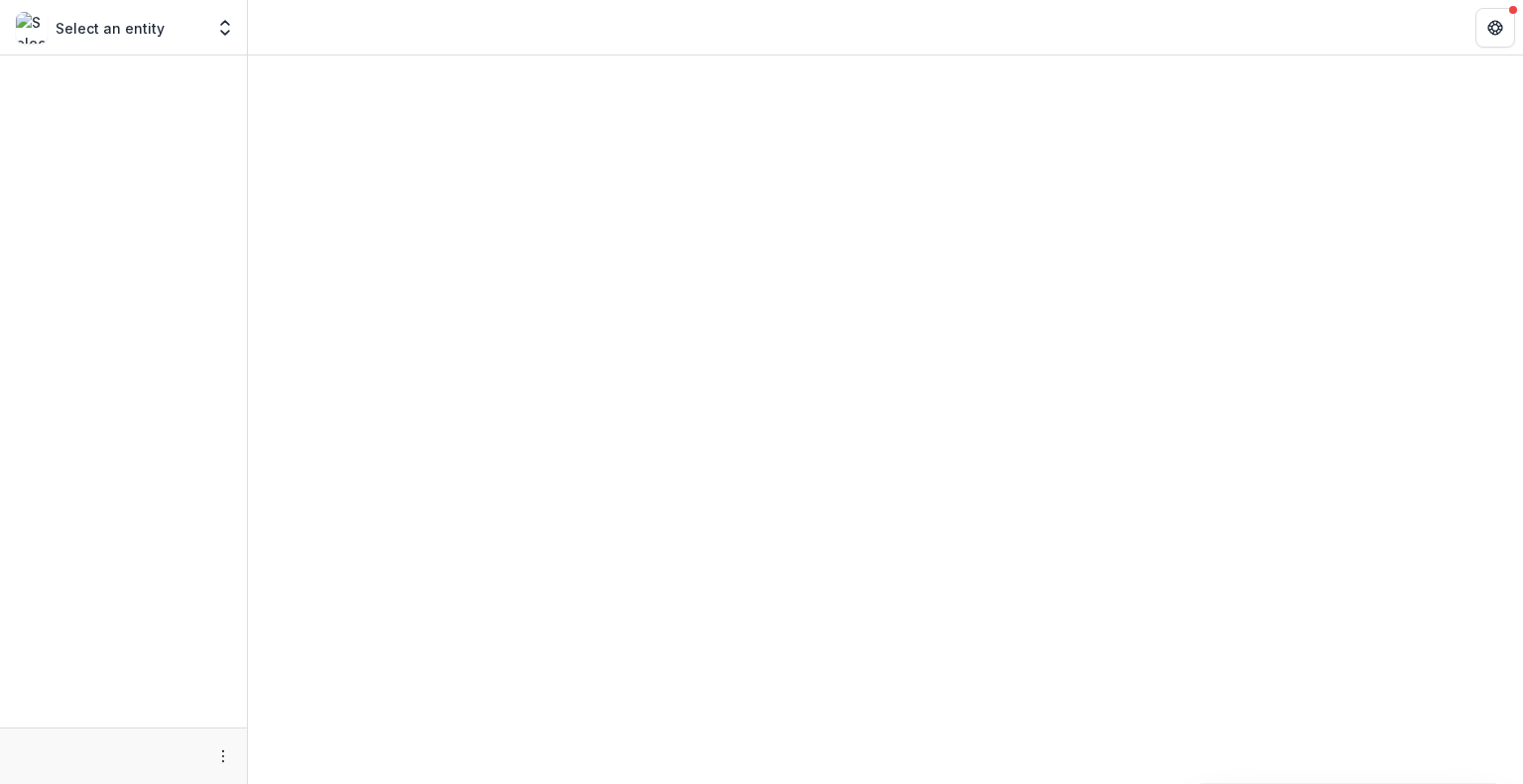 scroll, scrollTop: 0, scrollLeft: 0, axis: both 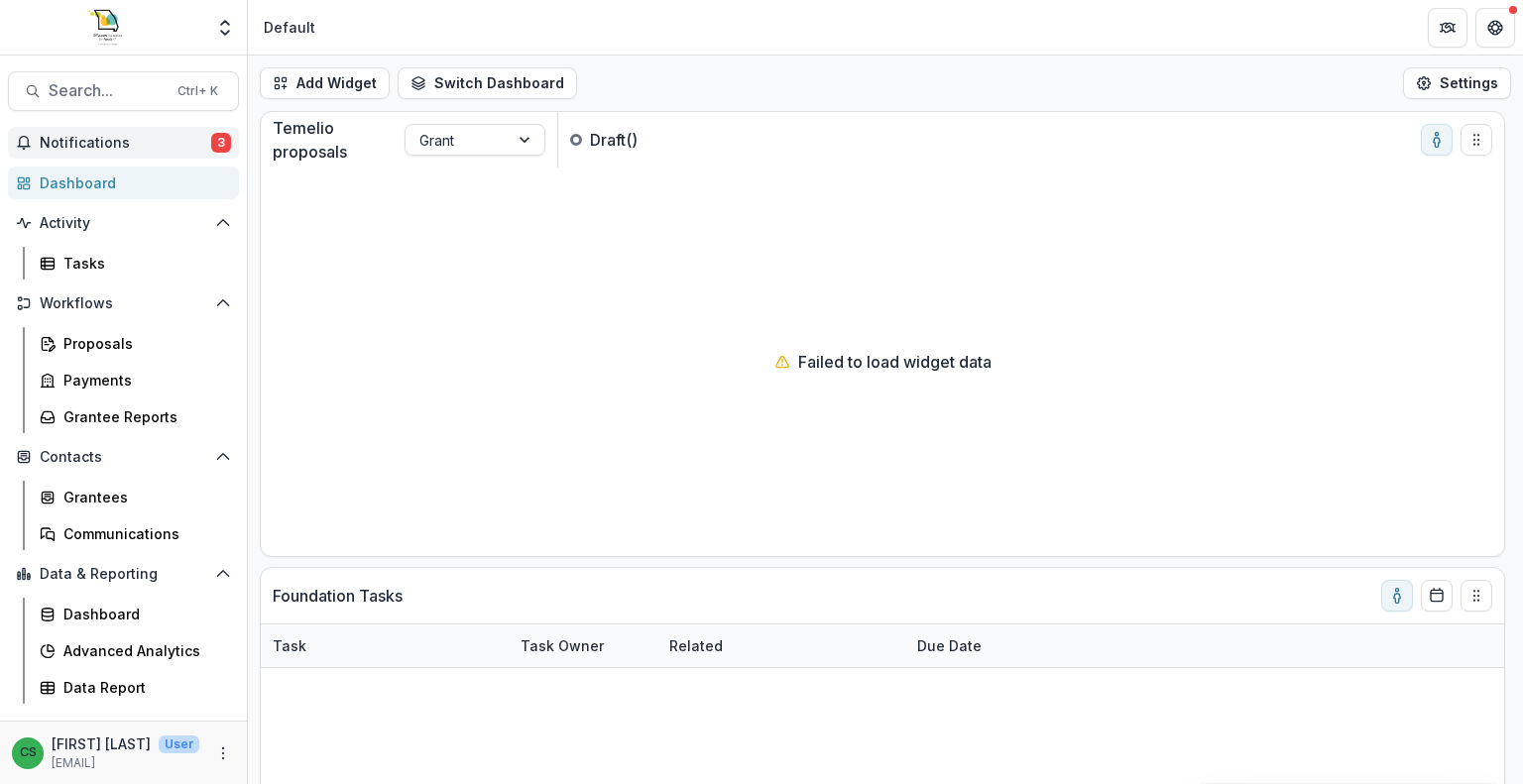 click on "Notifications" at bounding box center [125, 143] 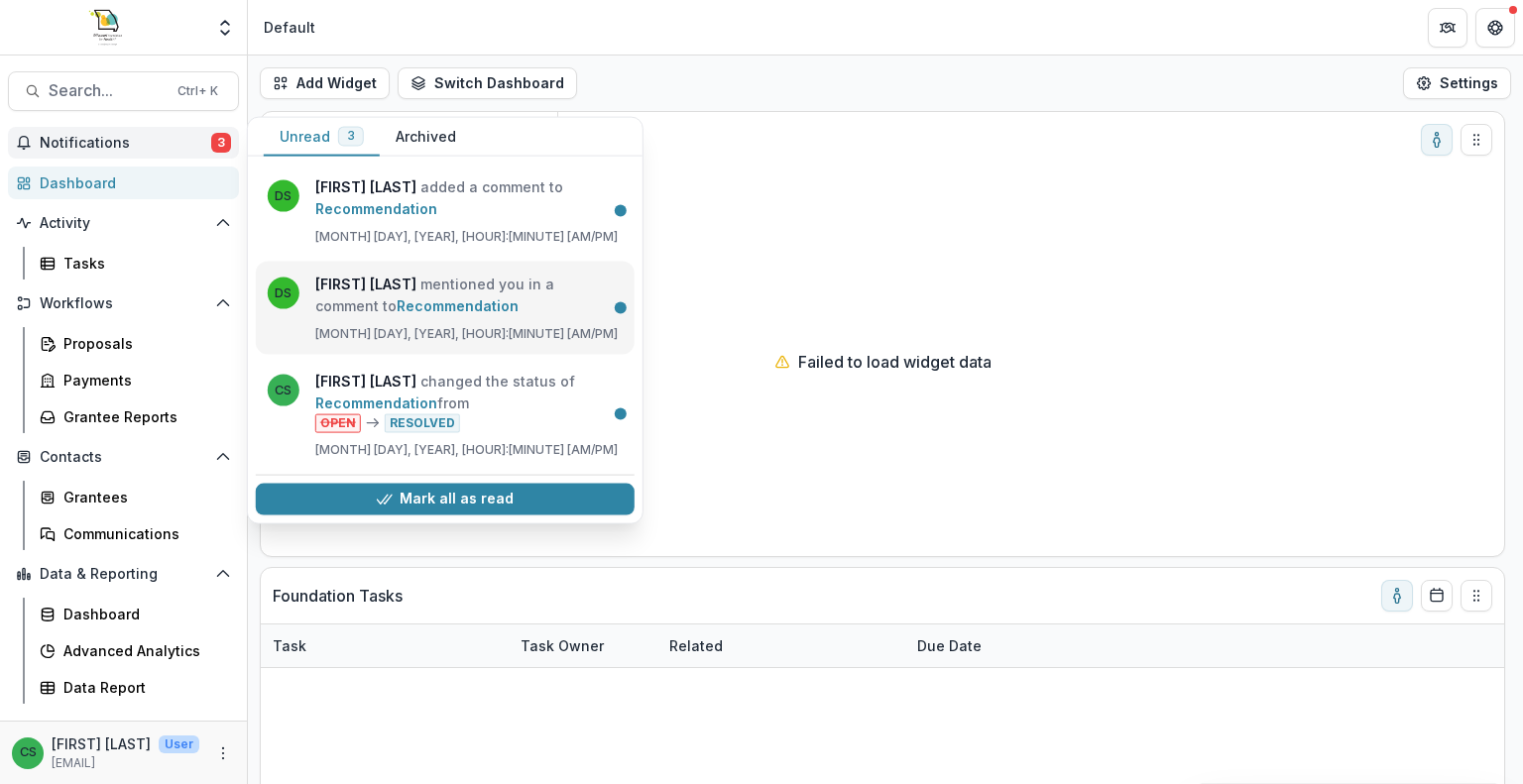 click on "Recommendation" at bounding box center (457, 305) 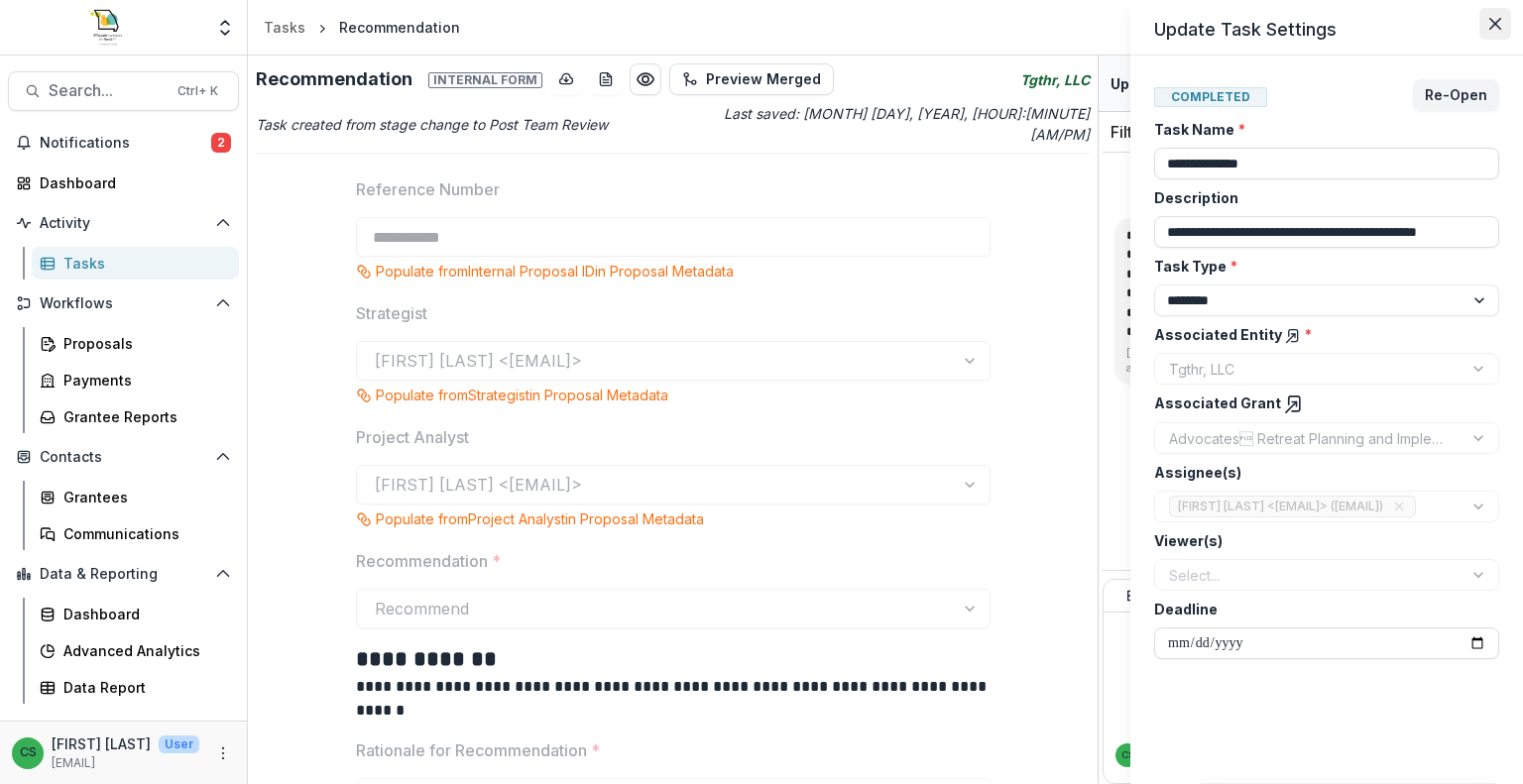 click at bounding box center (1495, 24) 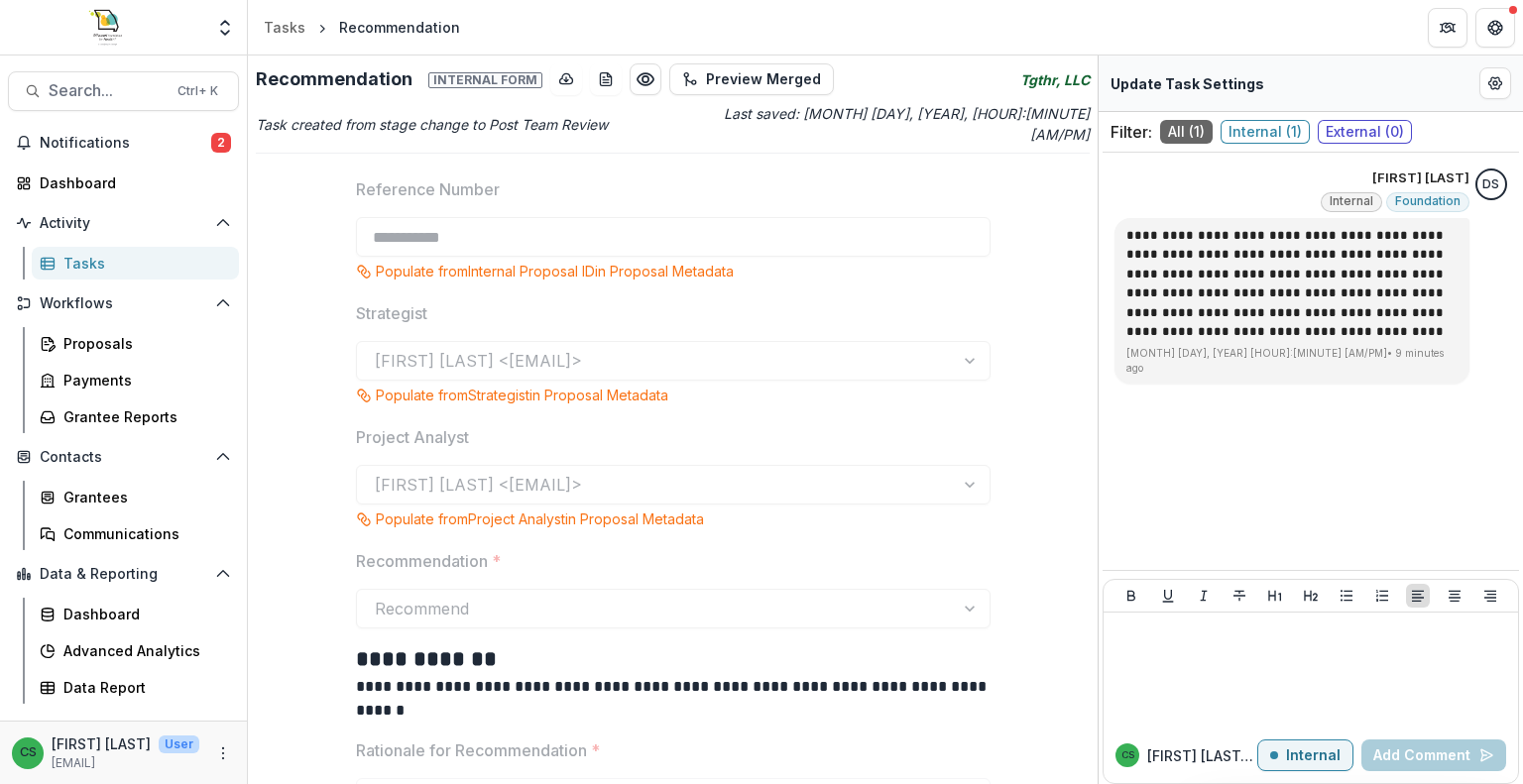 type 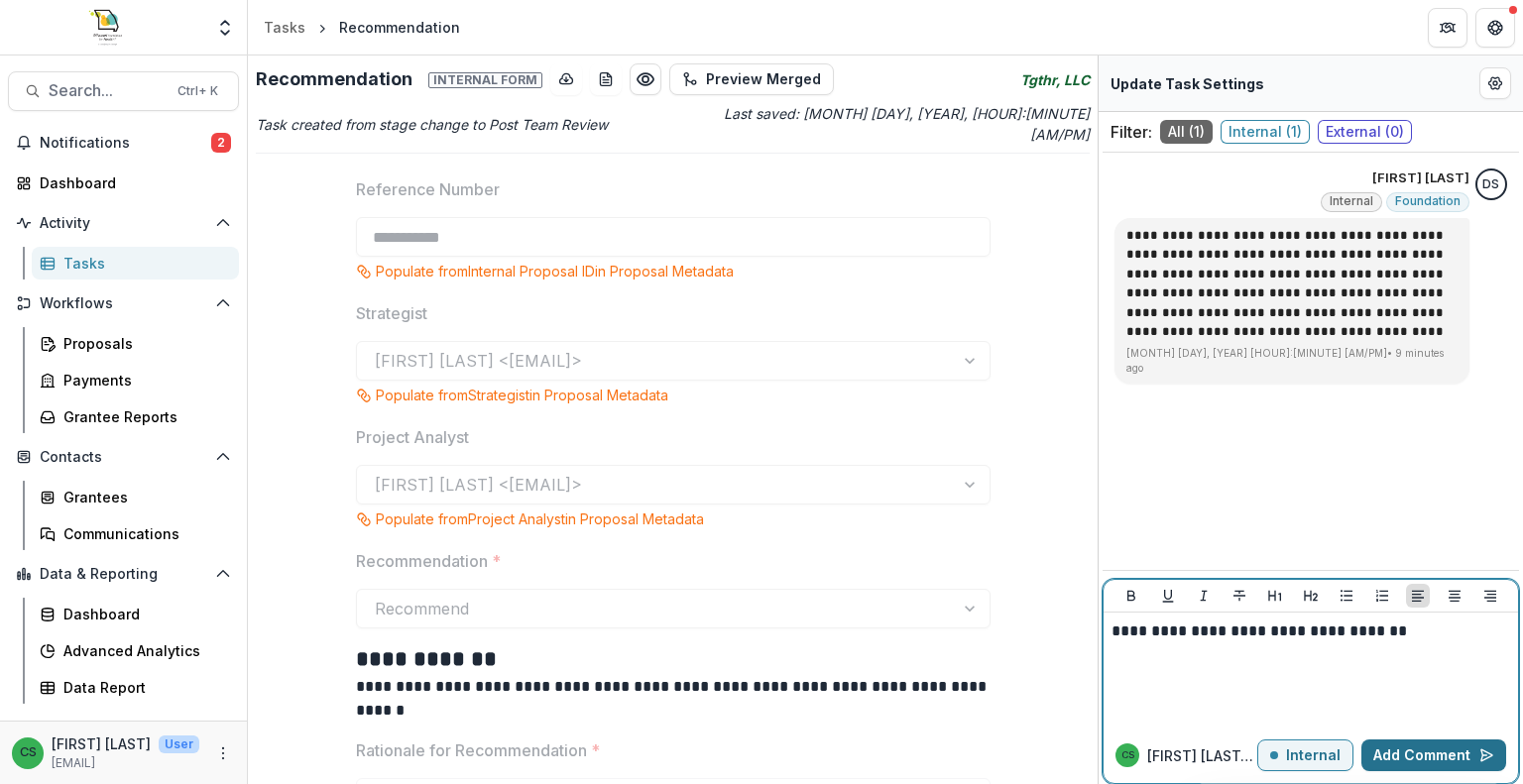 click on "Add Comment" at bounding box center (1434, 755) 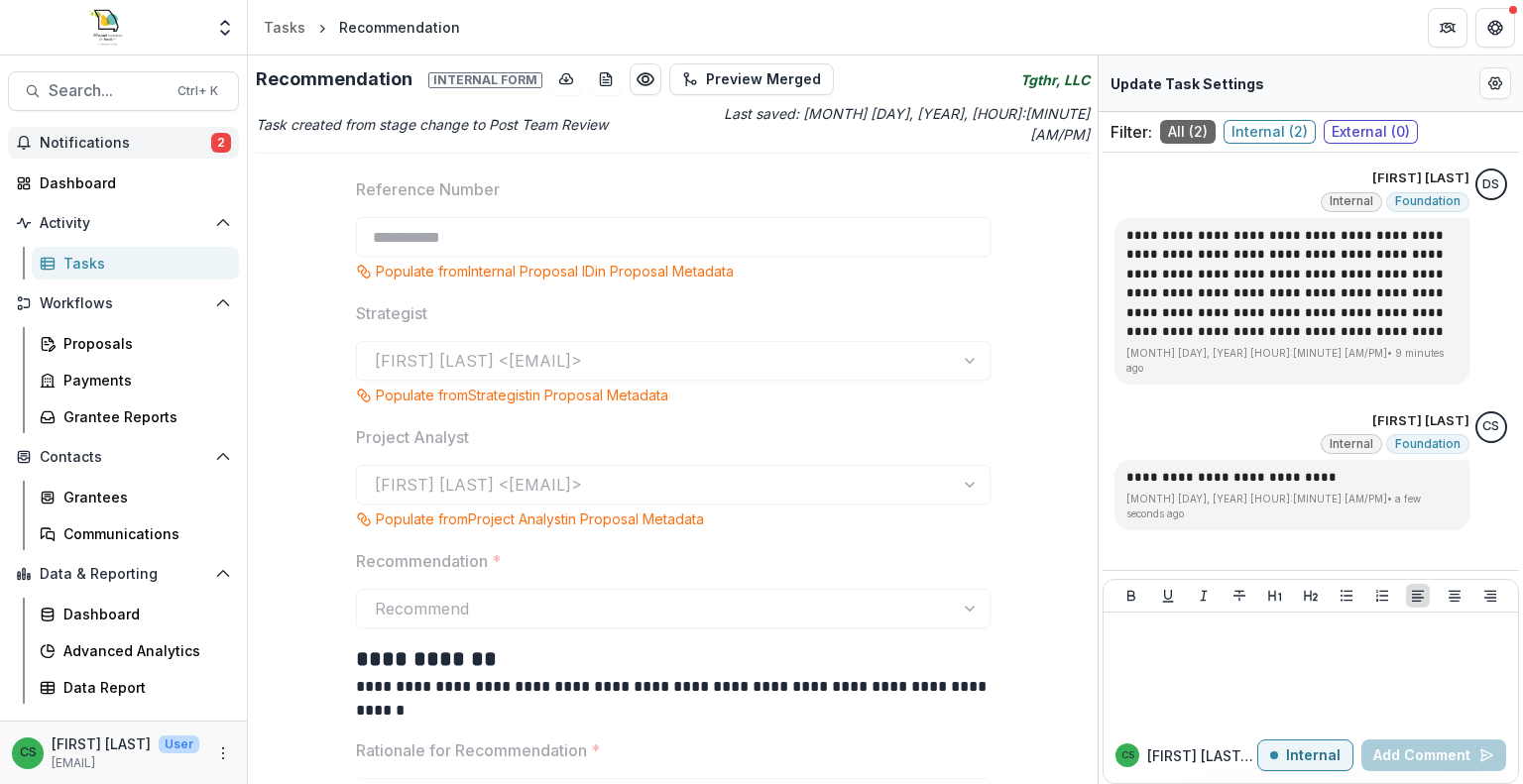 click on "Notifications 2" at bounding box center (123, 143) 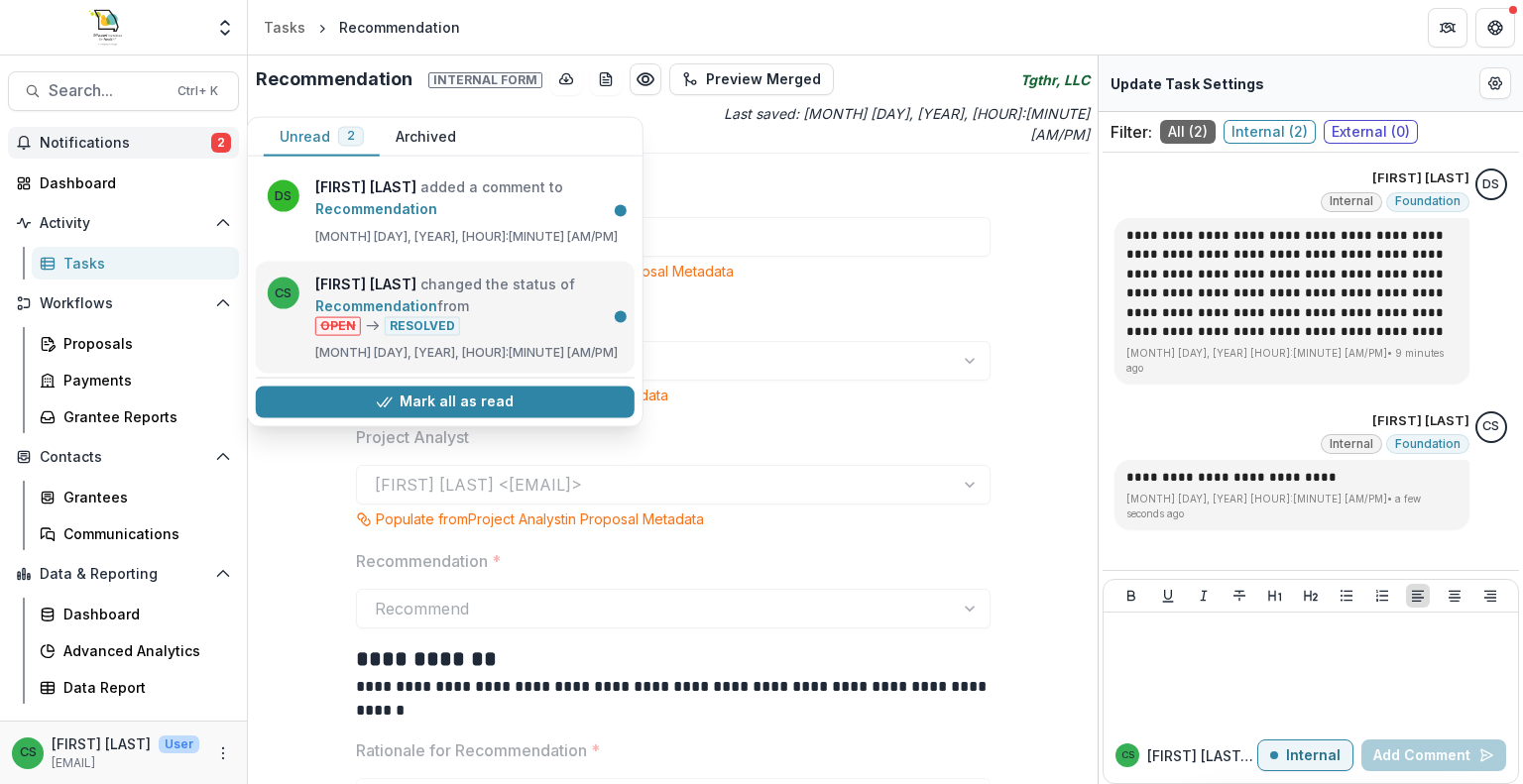 click on "Recommendation" at bounding box center [376, 305] 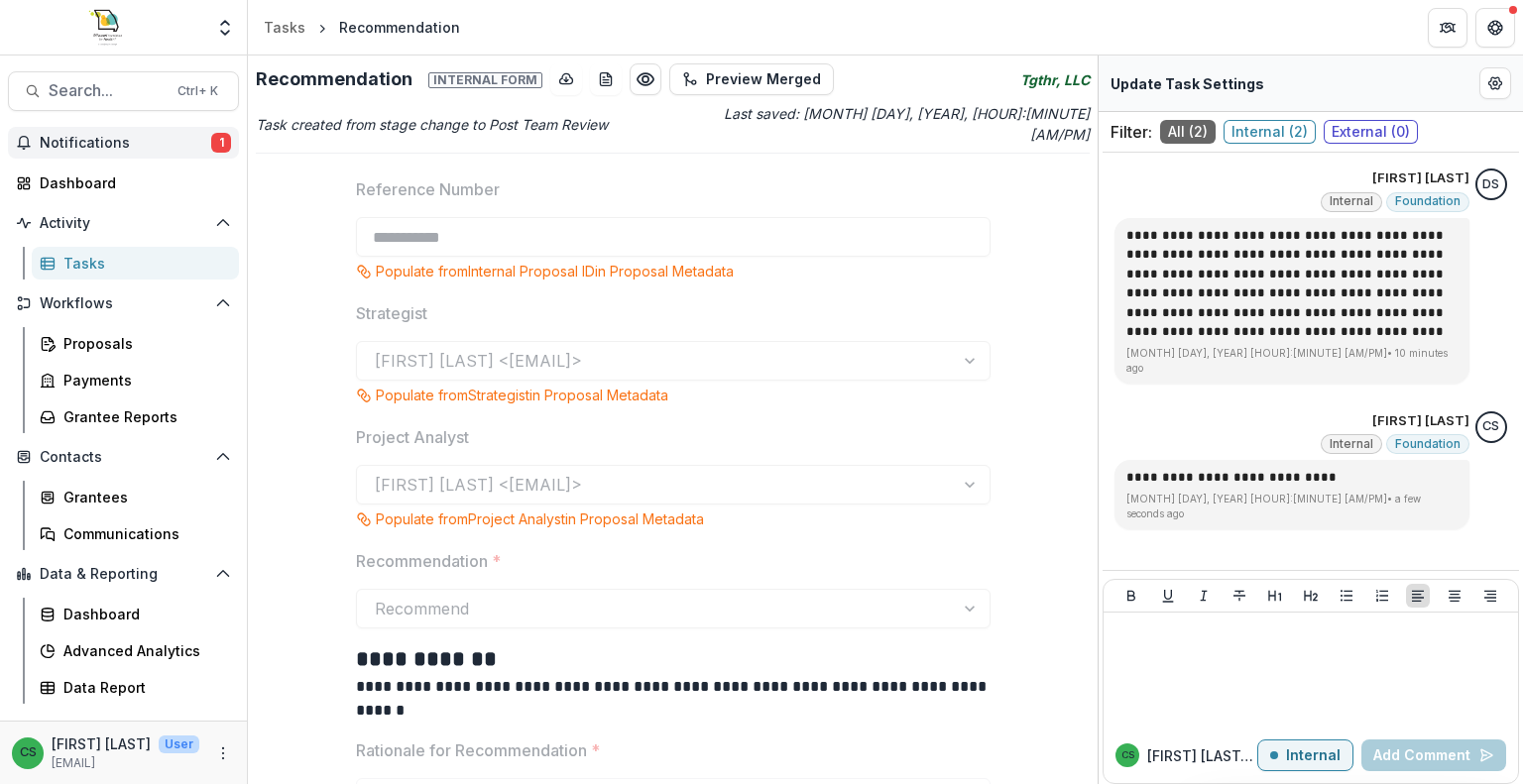 click on "Notifications" at bounding box center [125, 143] 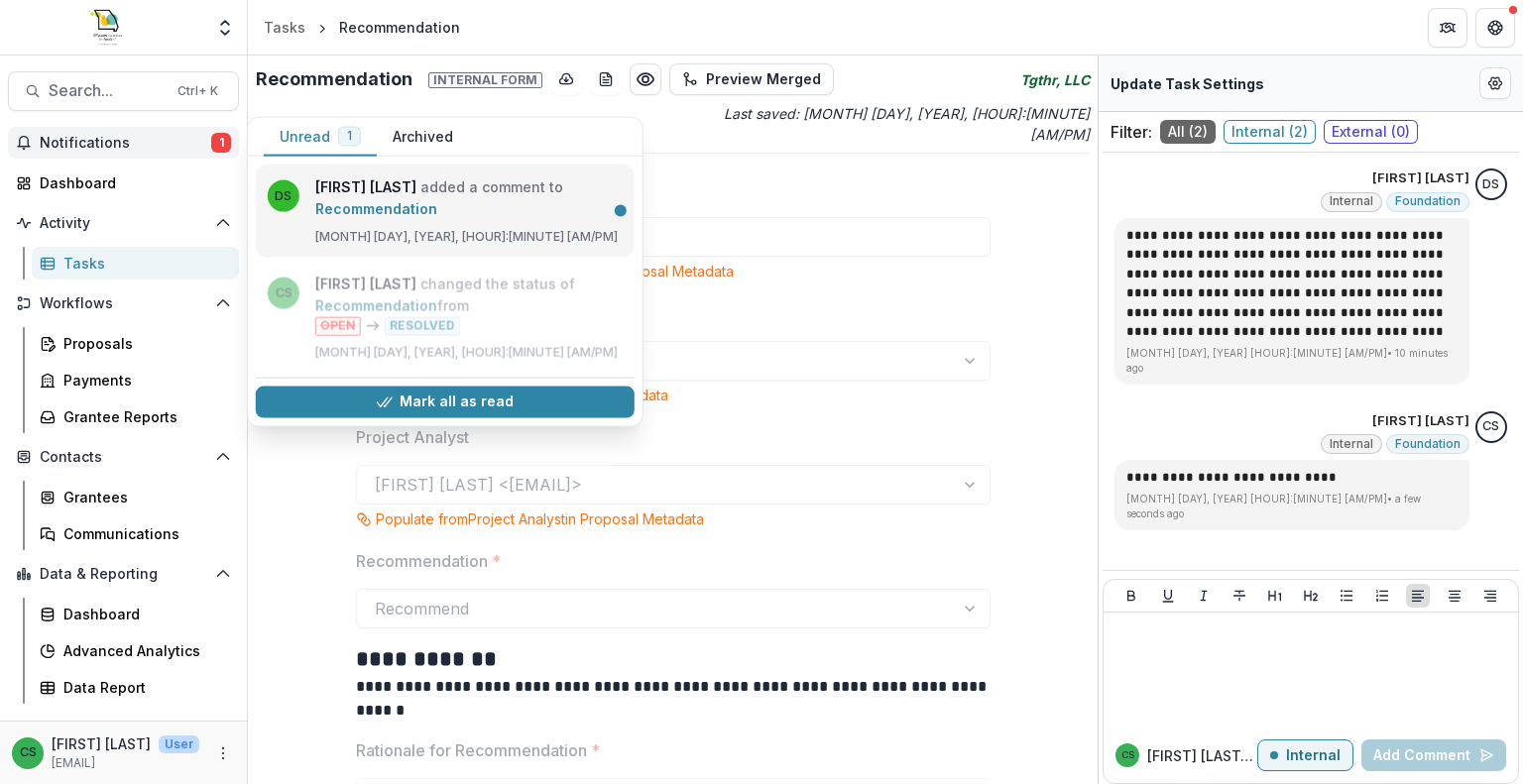 click on "Recommendation" at bounding box center (376, 208) 